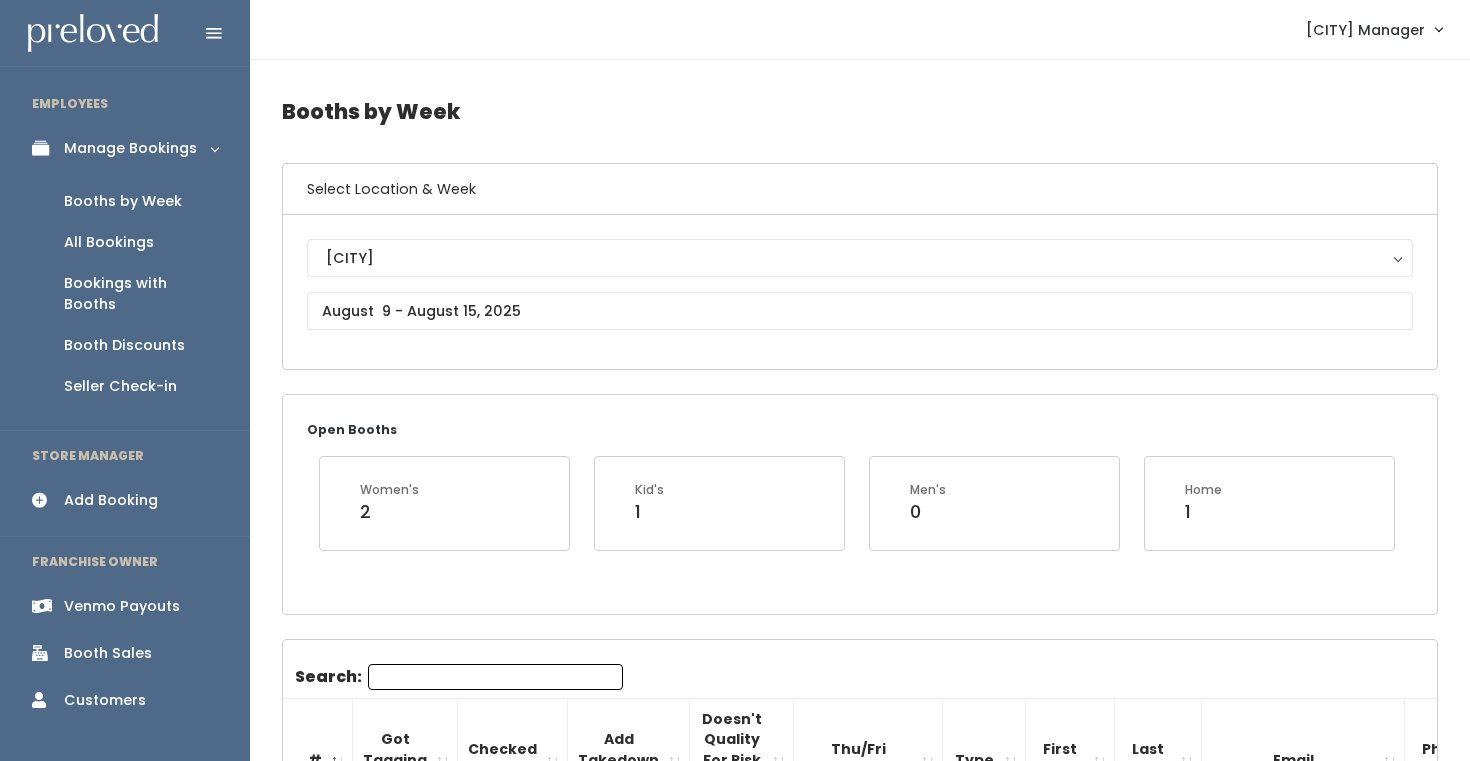 scroll, scrollTop: 0, scrollLeft: 0, axis: both 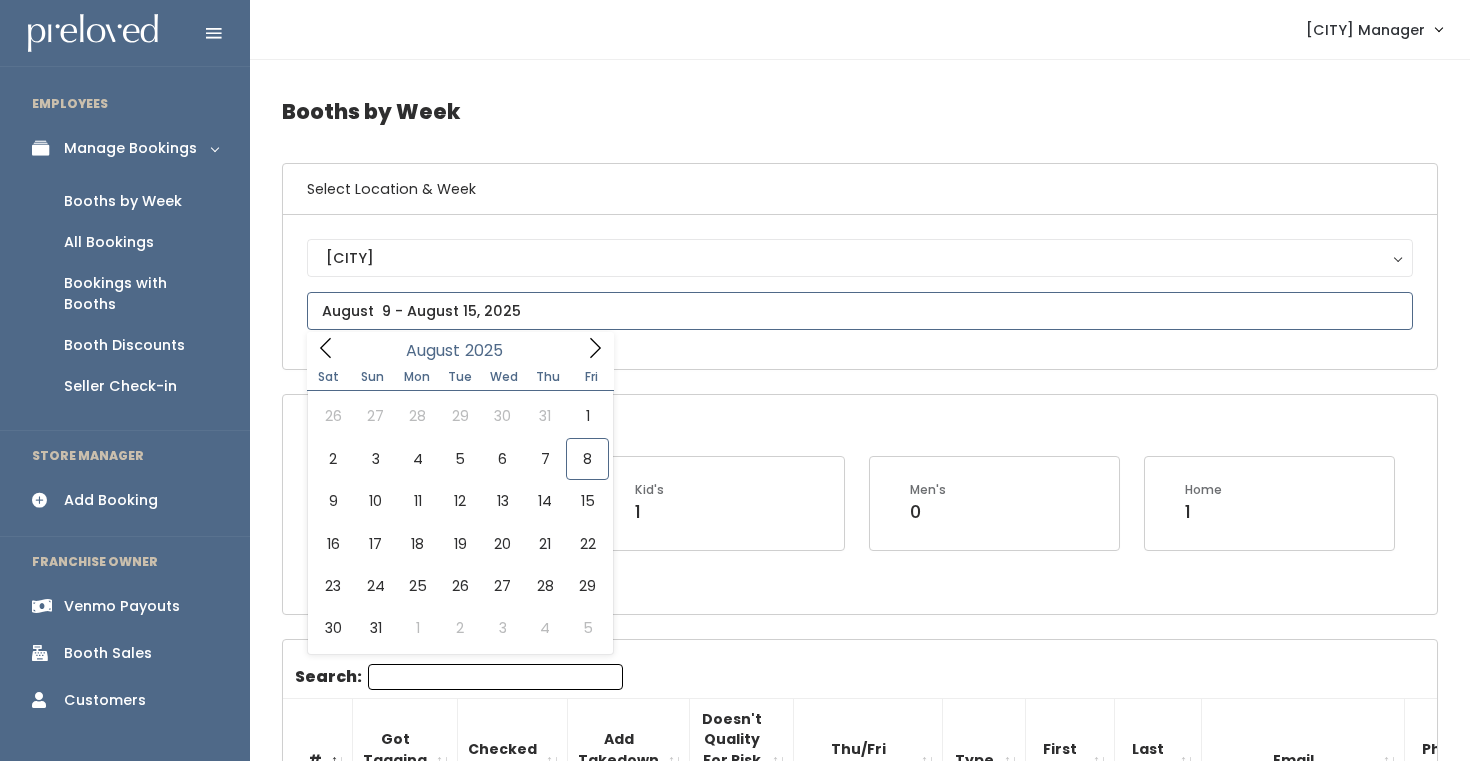 click at bounding box center [860, 311] 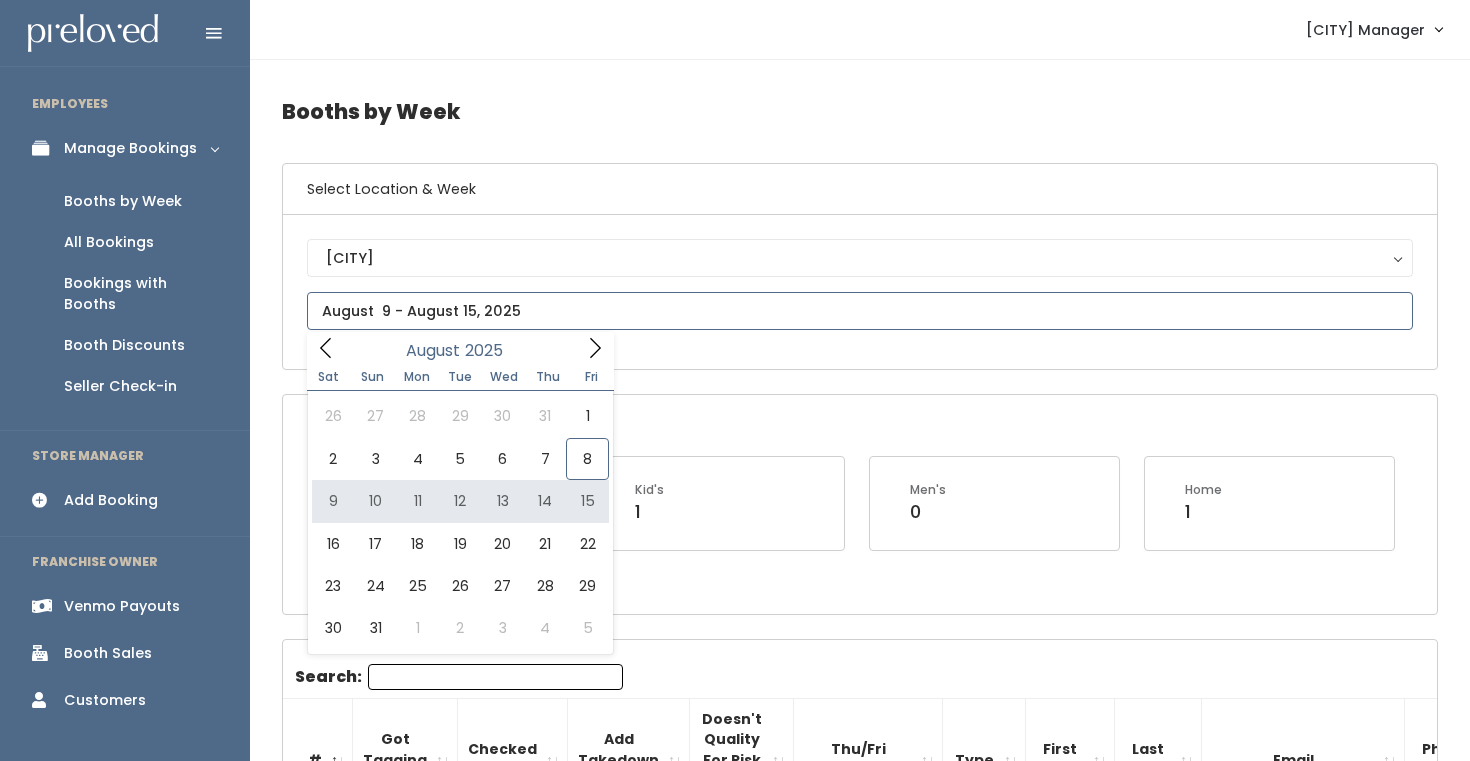 type on "August 9 to August 15" 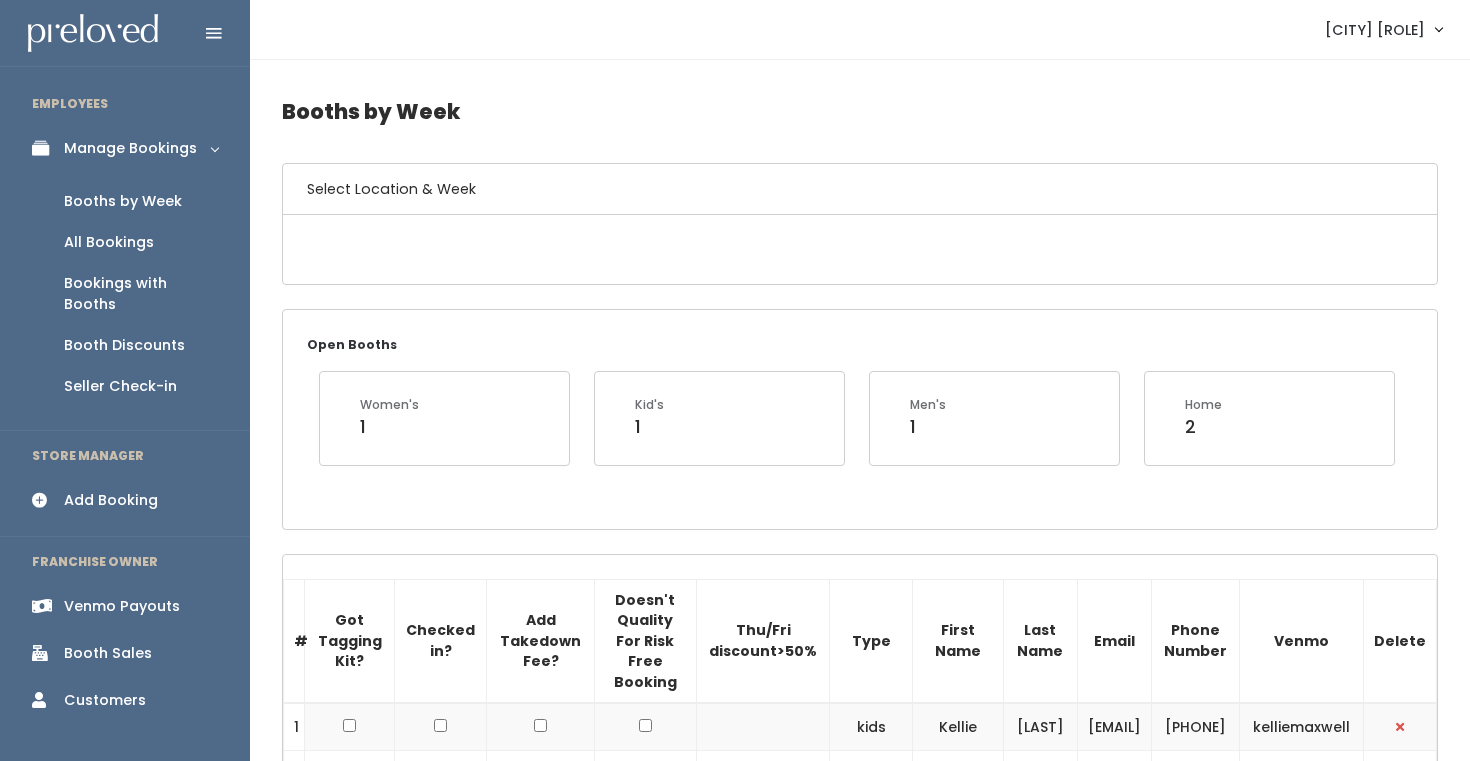 scroll, scrollTop: 0, scrollLeft: 0, axis: both 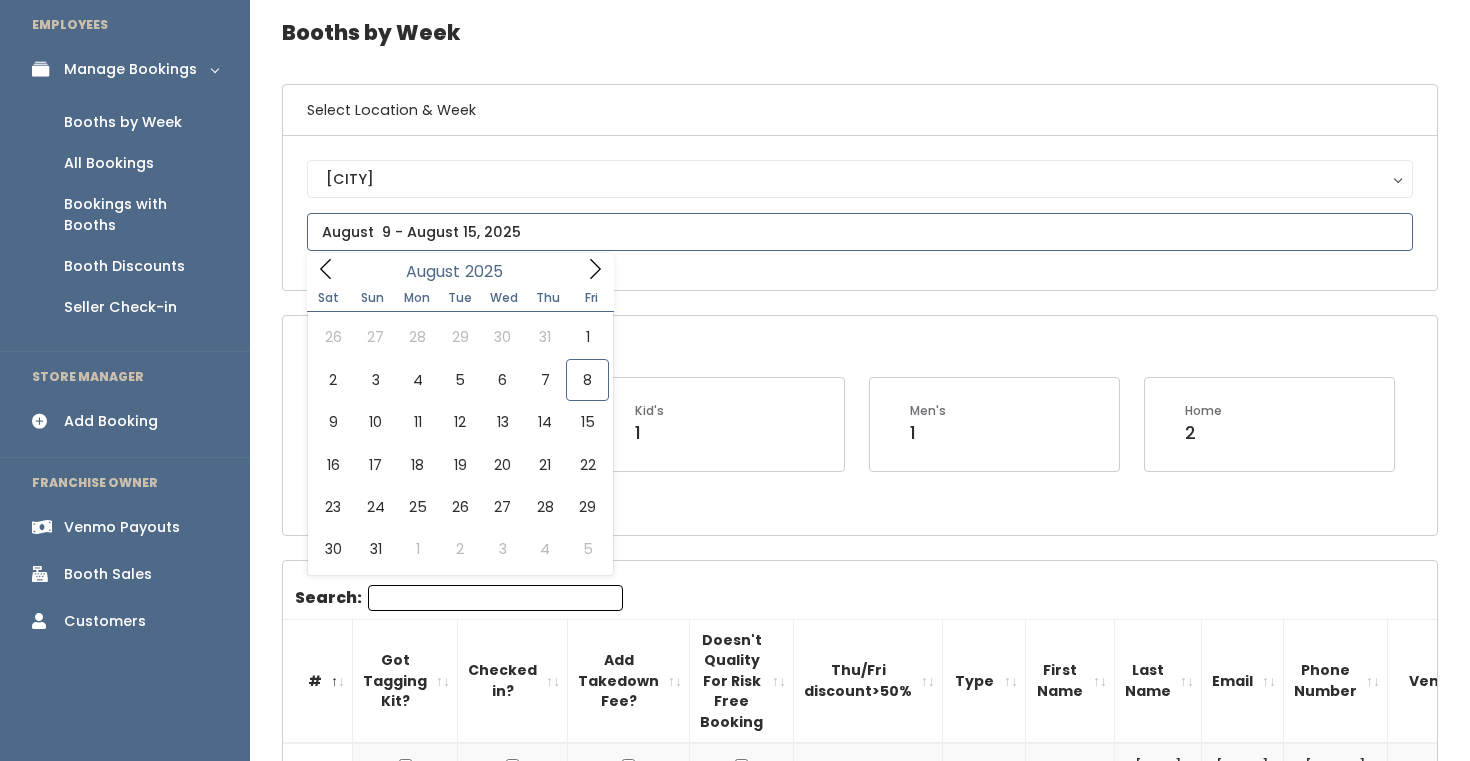 click at bounding box center [860, 232] 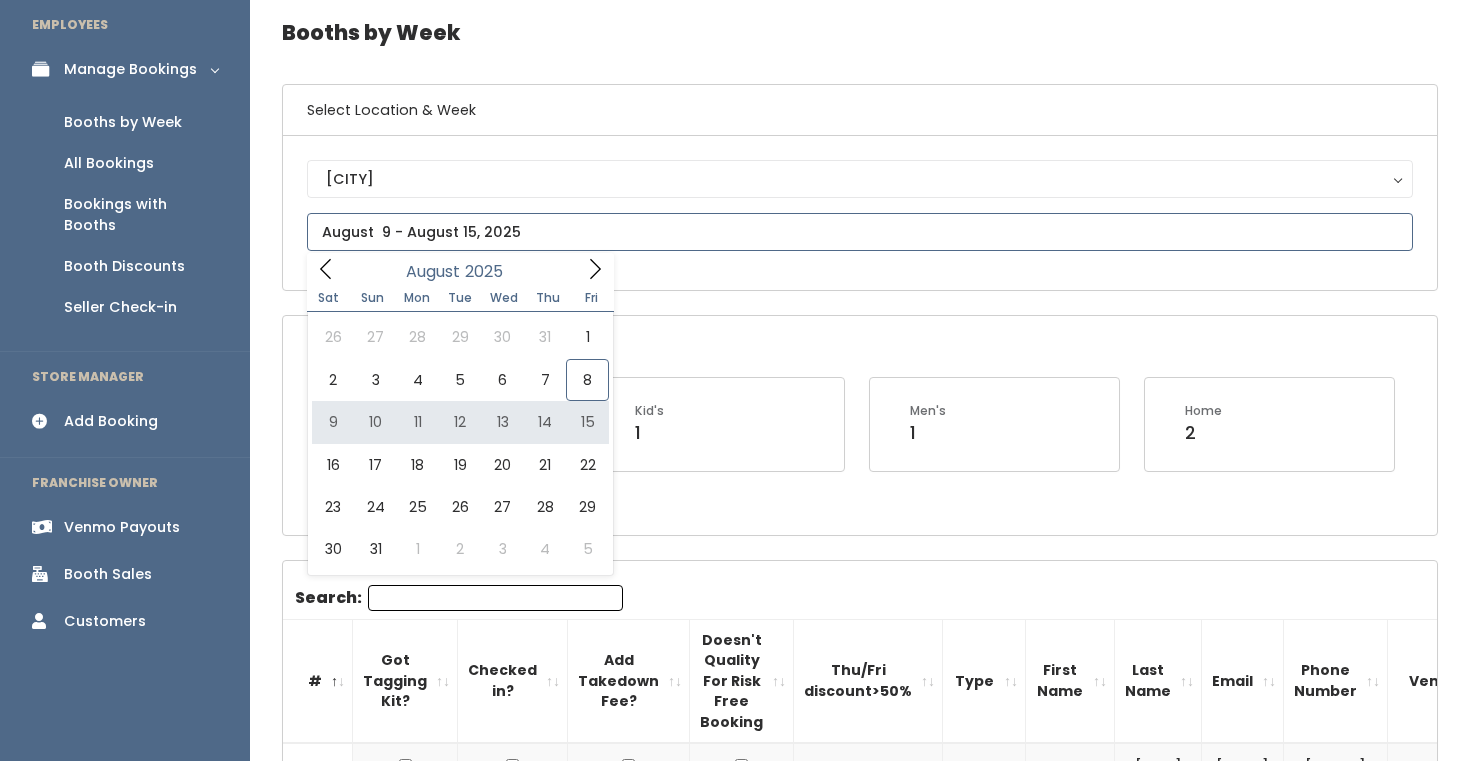type on "August 9 to August 15" 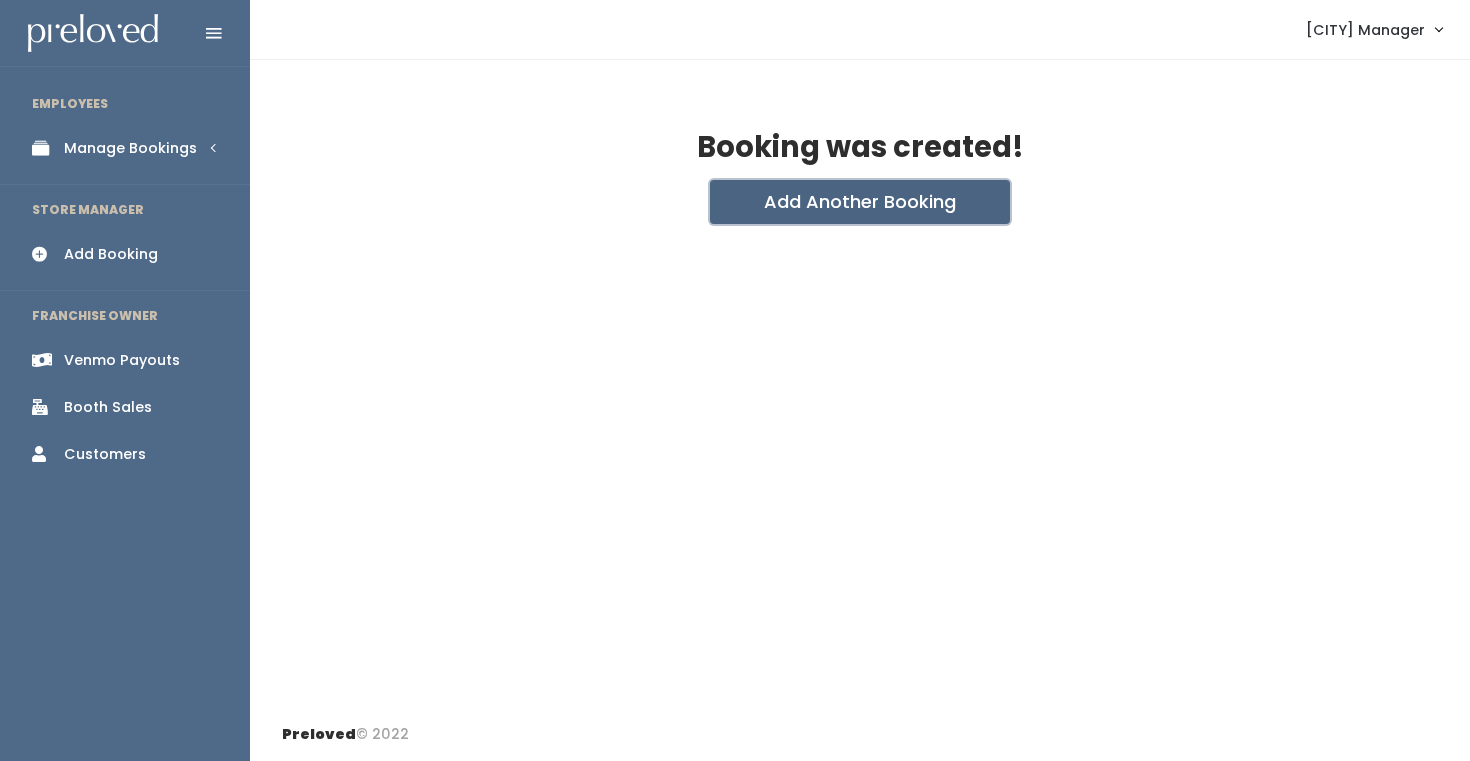 scroll, scrollTop: 0, scrollLeft: 0, axis: both 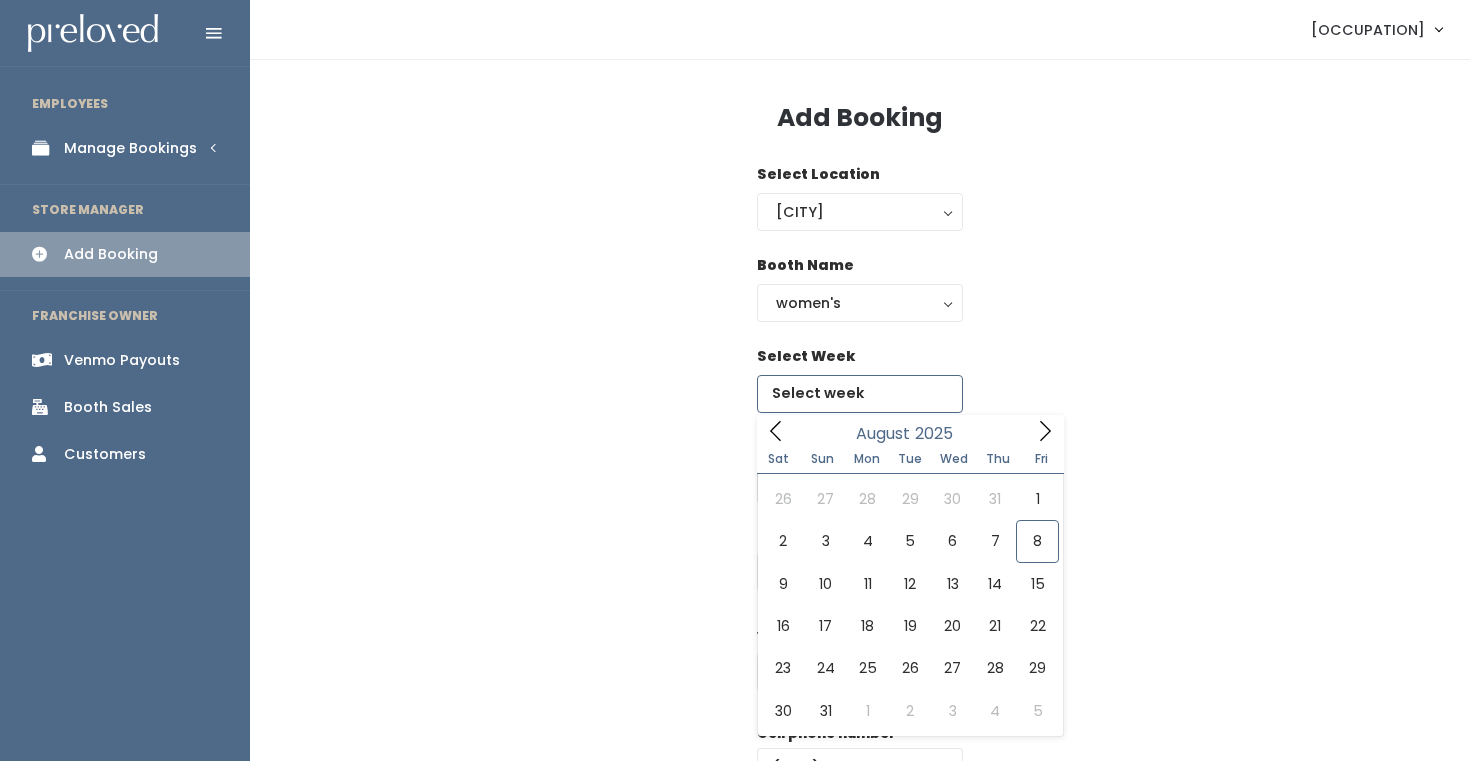 click at bounding box center [860, 394] 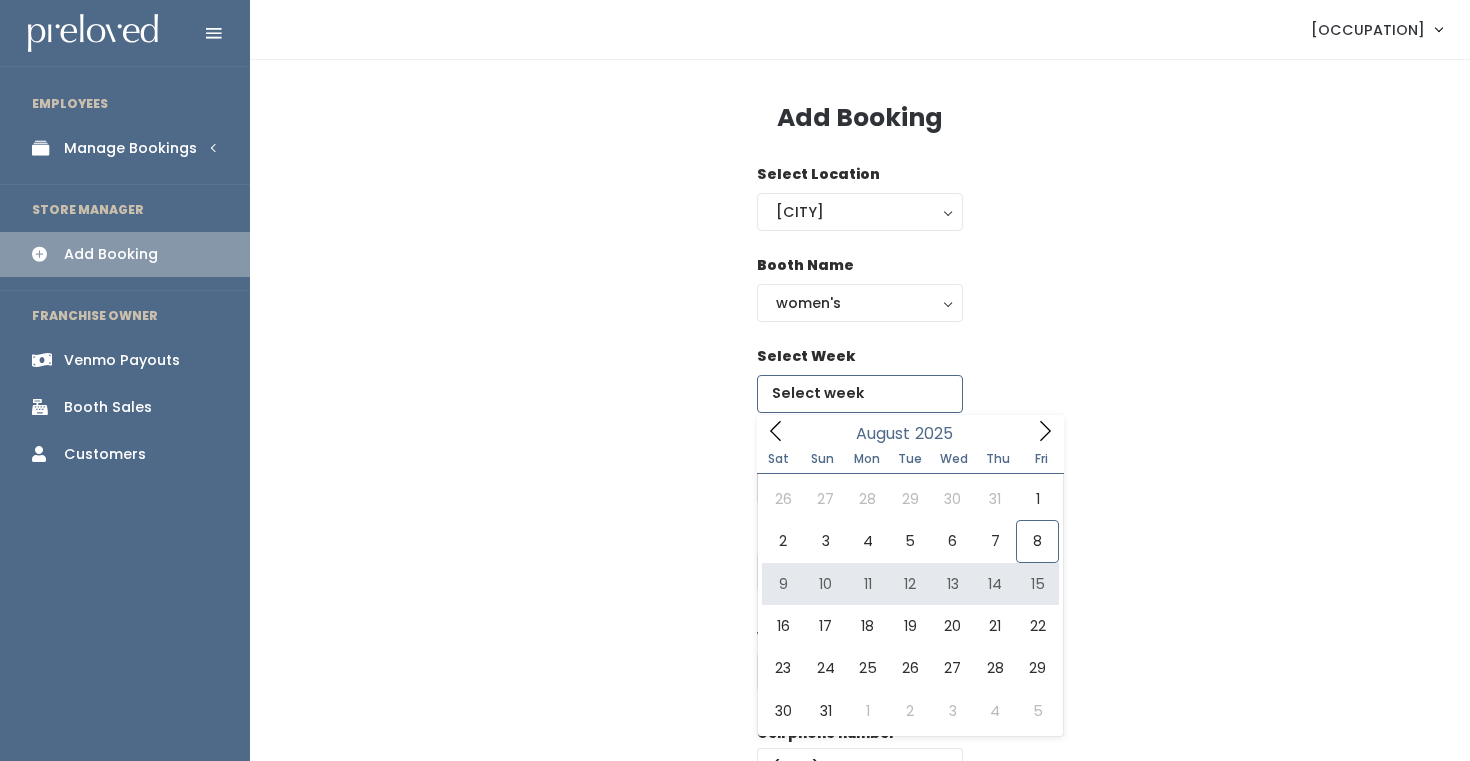 type on "August 9 to August 15" 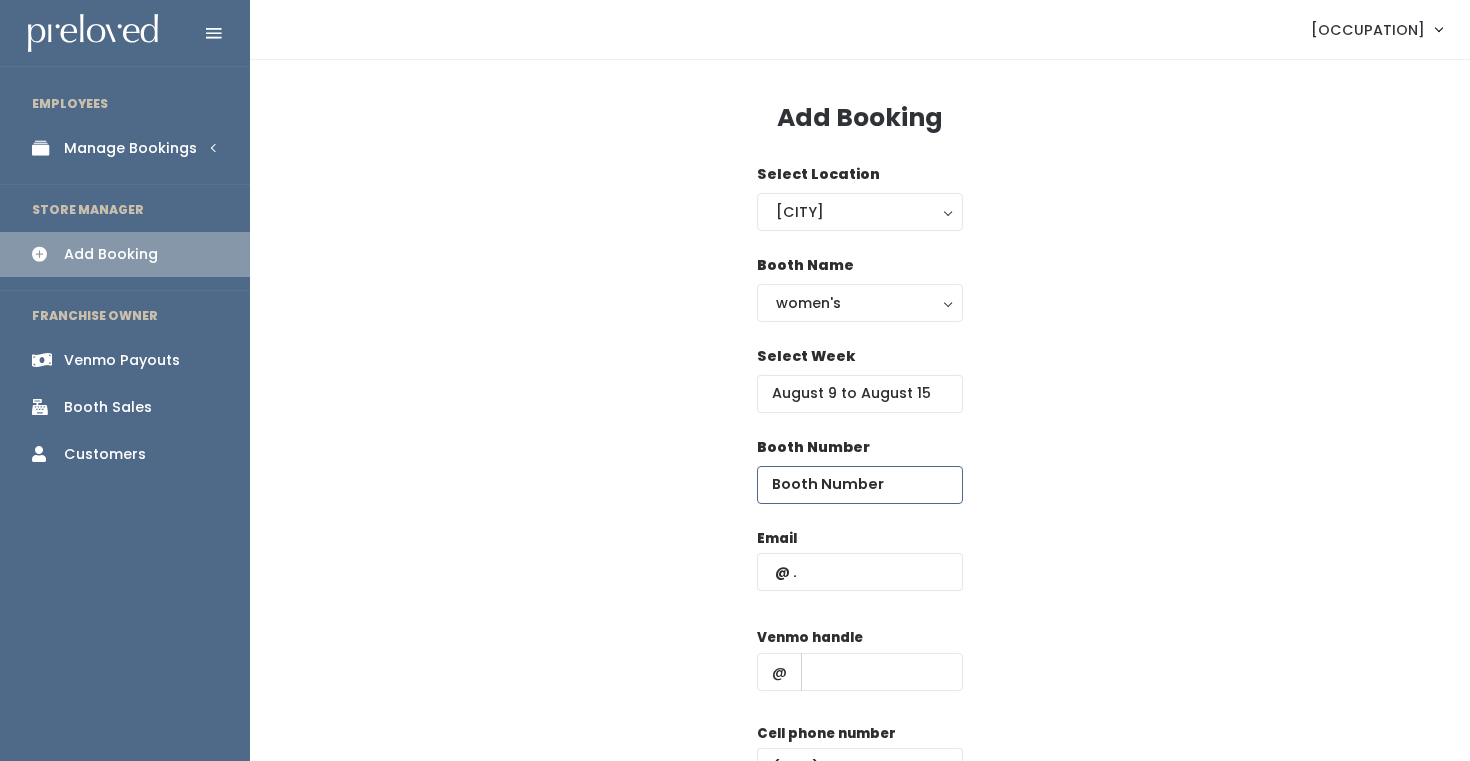 click at bounding box center (860, 485) 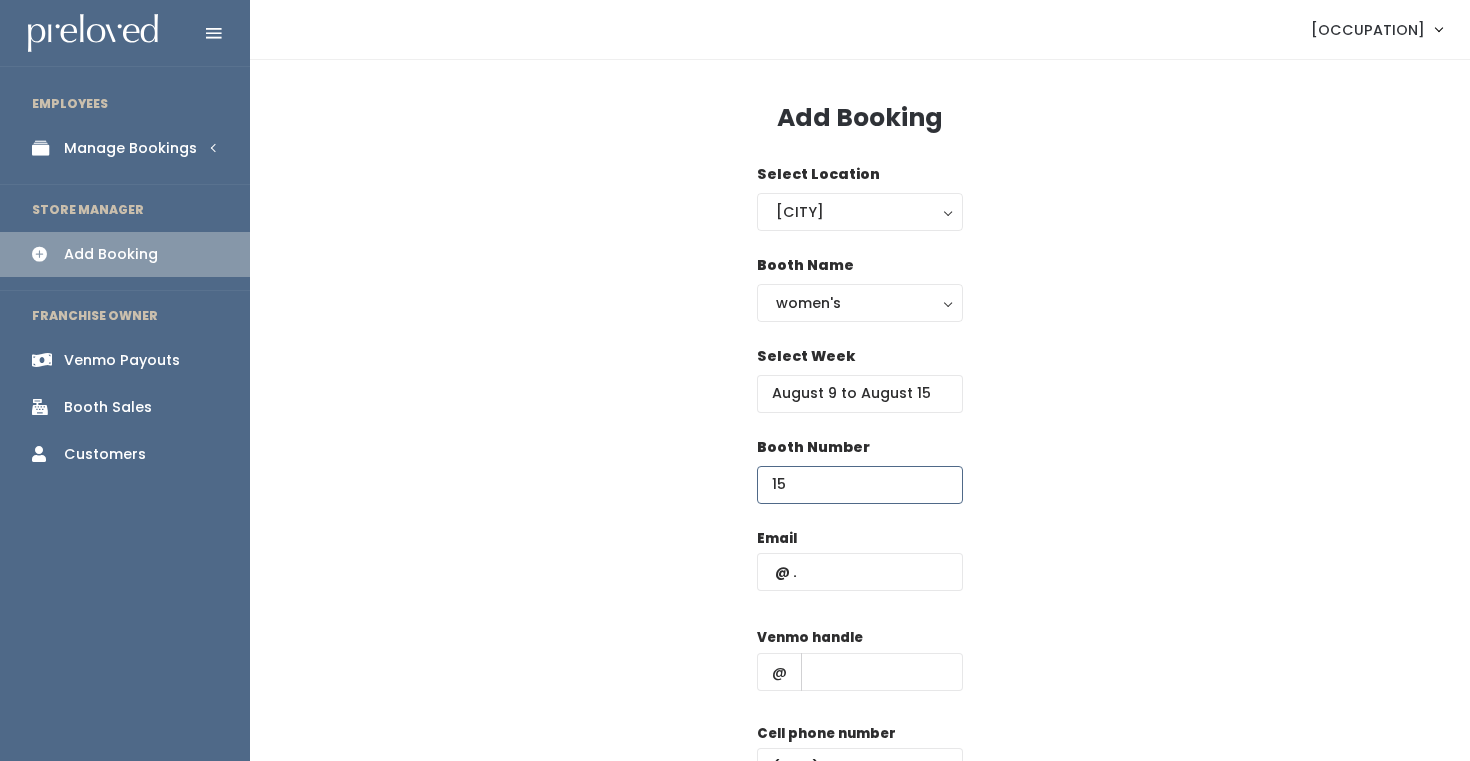 type on "15" 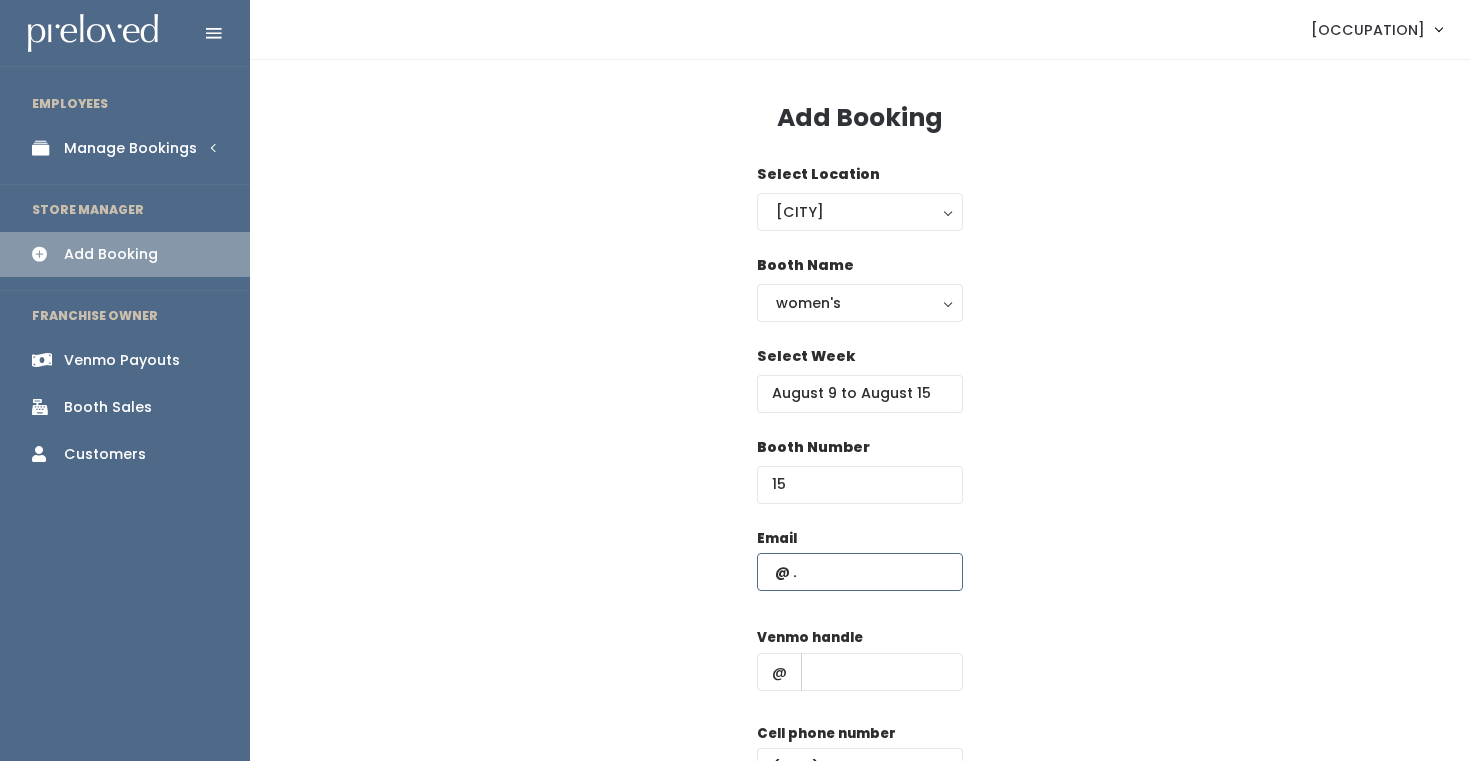click at bounding box center [860, 572] 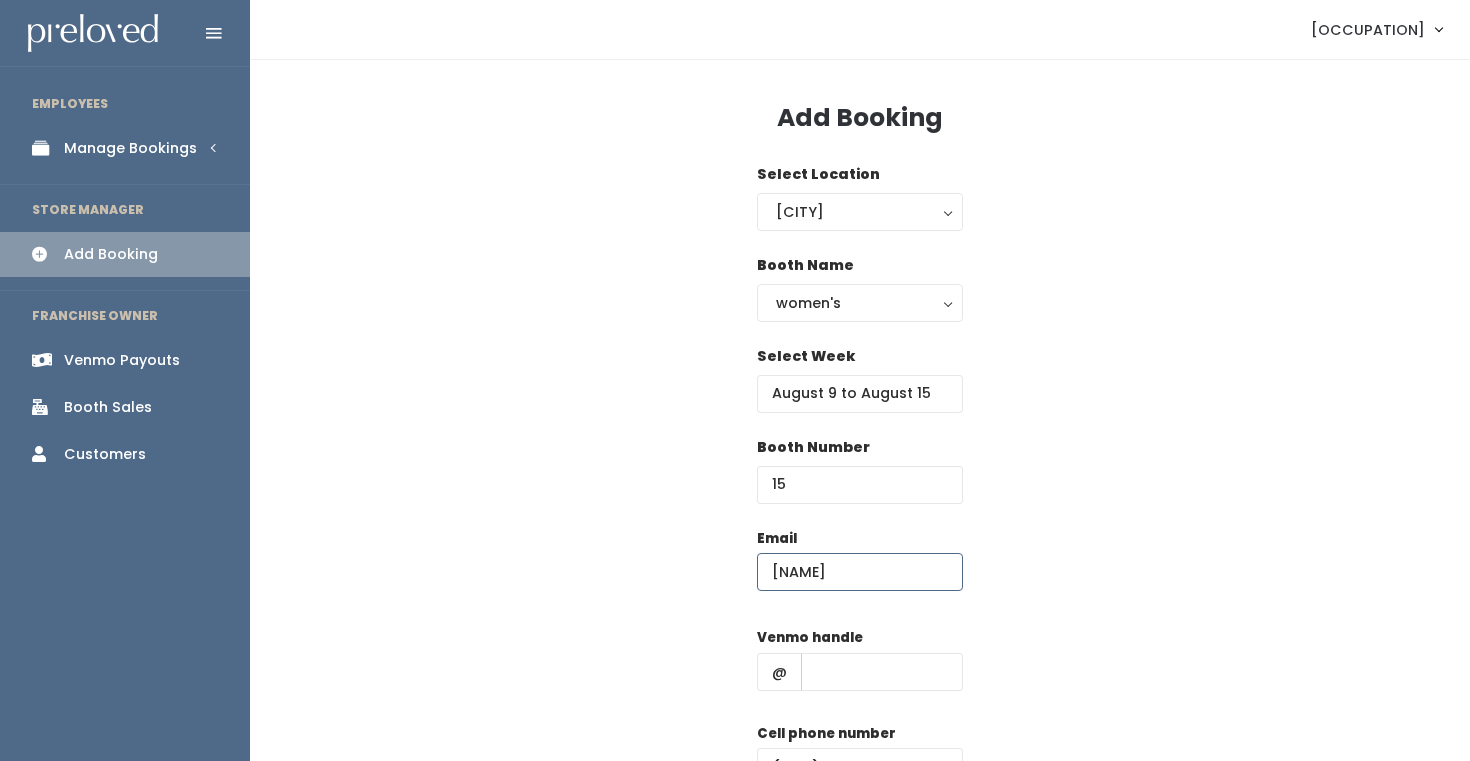 type on "jessb" 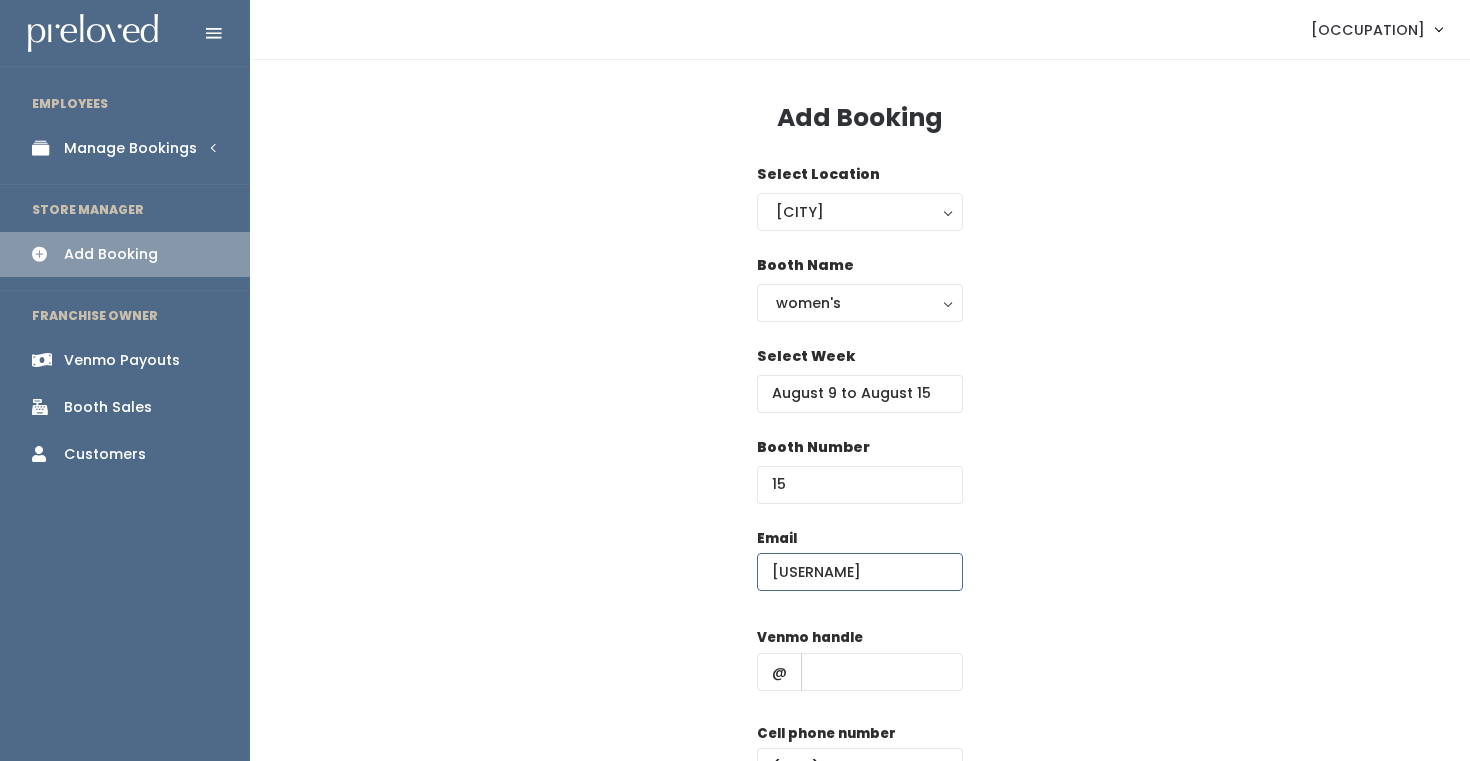 drag, startPoint x: 871, startPoint y: 571, endPoint x: 698, endPoint y: 560, distance: 173.34937 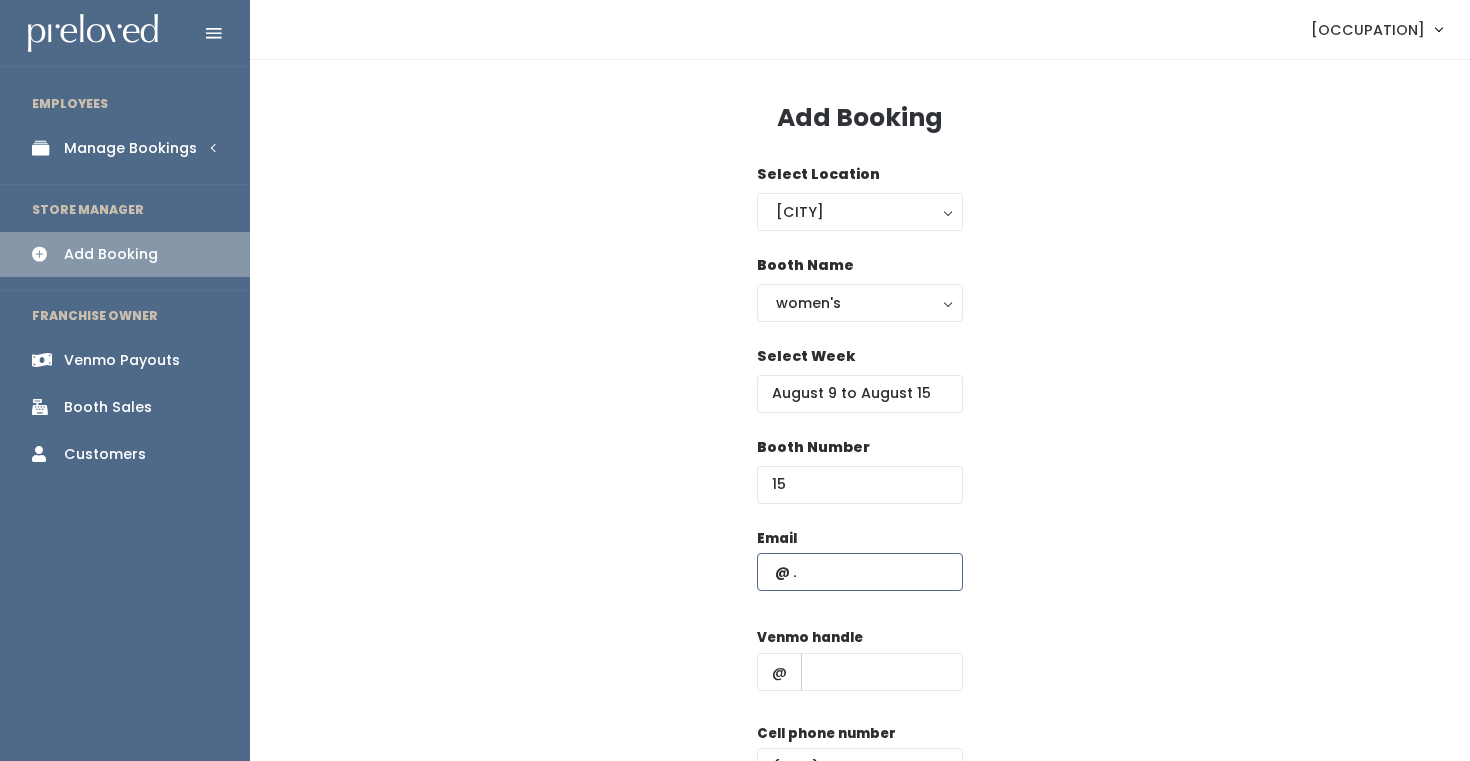 paste on "phillipsjessica826@gmail.com" 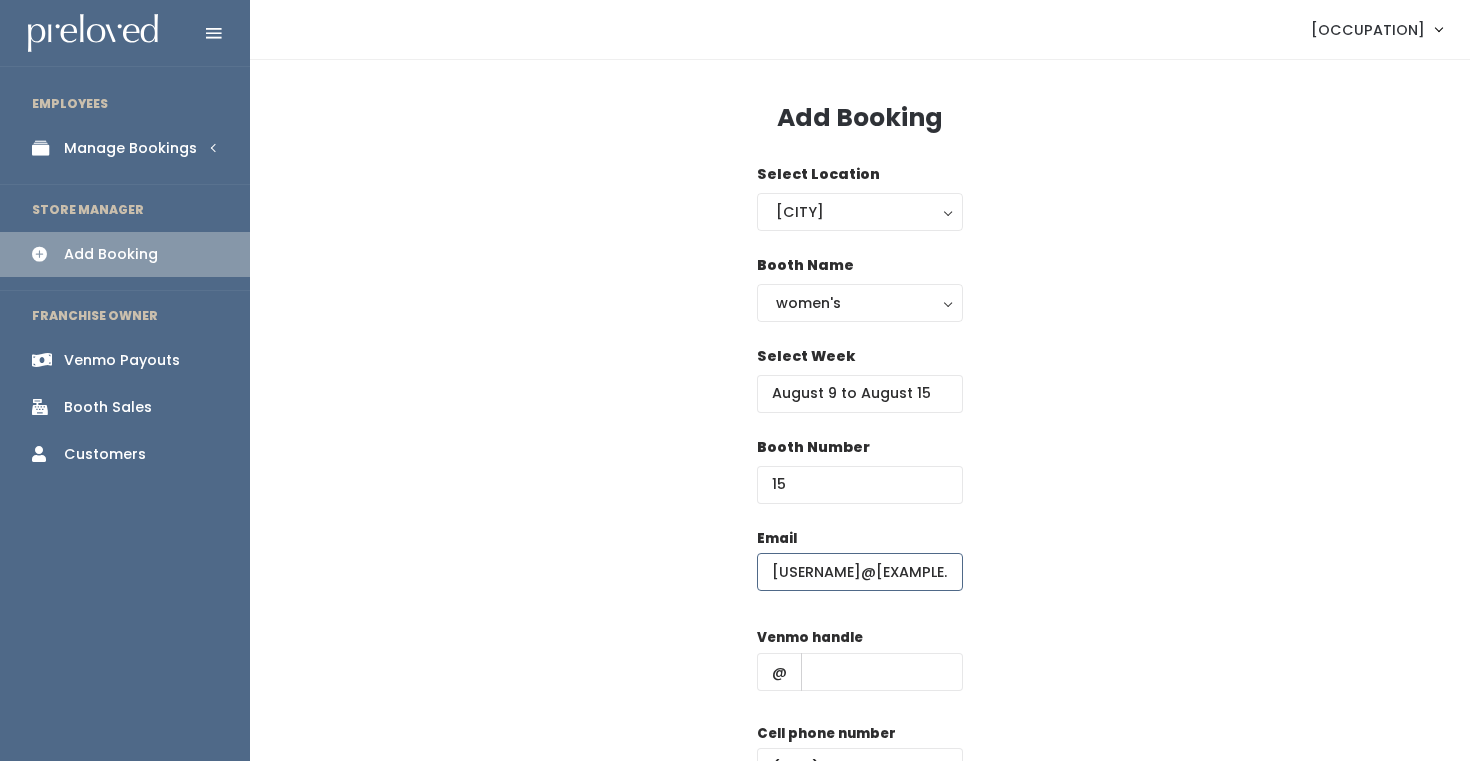 scroll, scrollTop: 0, scrollLeft: 44, axis: horizontal 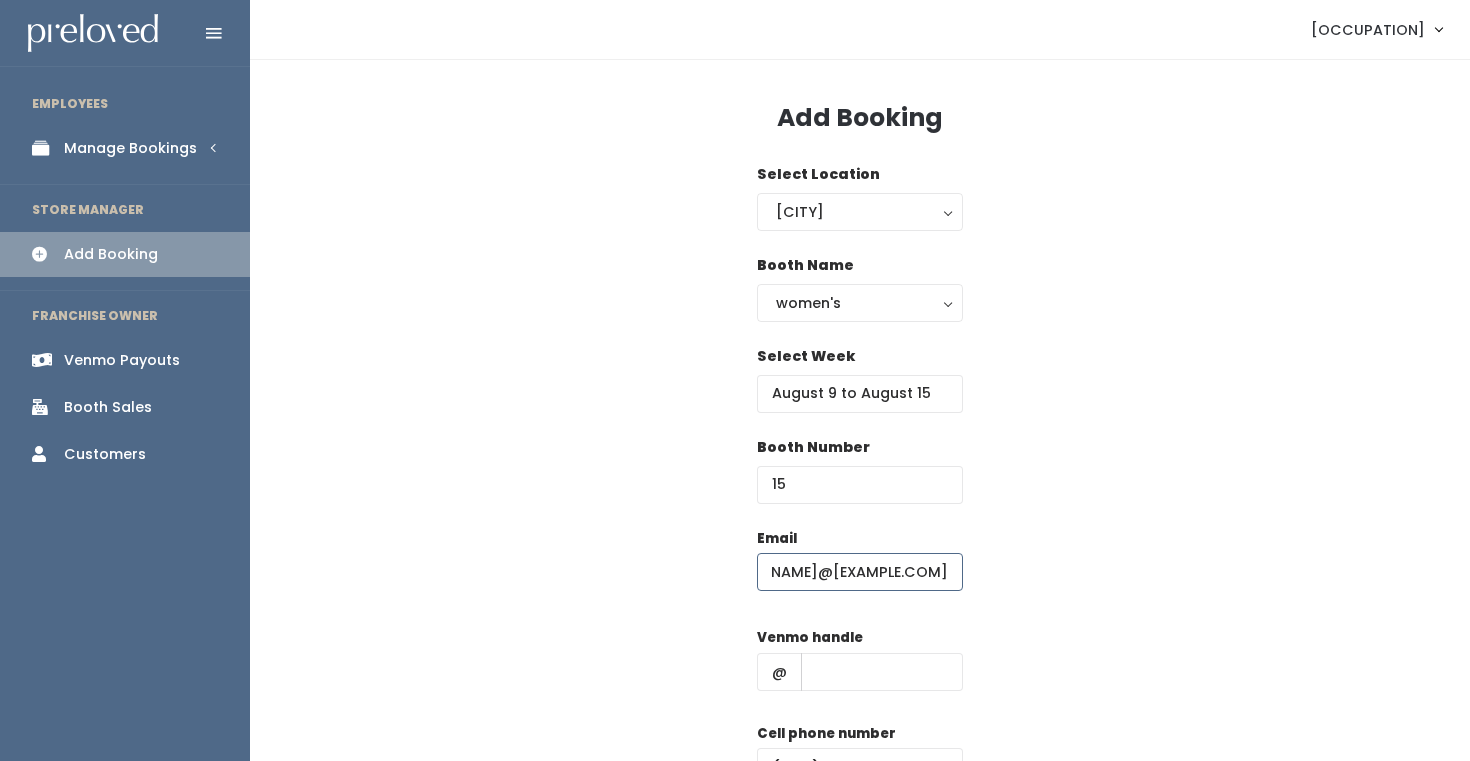 type on "phillipsjessica826@gmail.com" 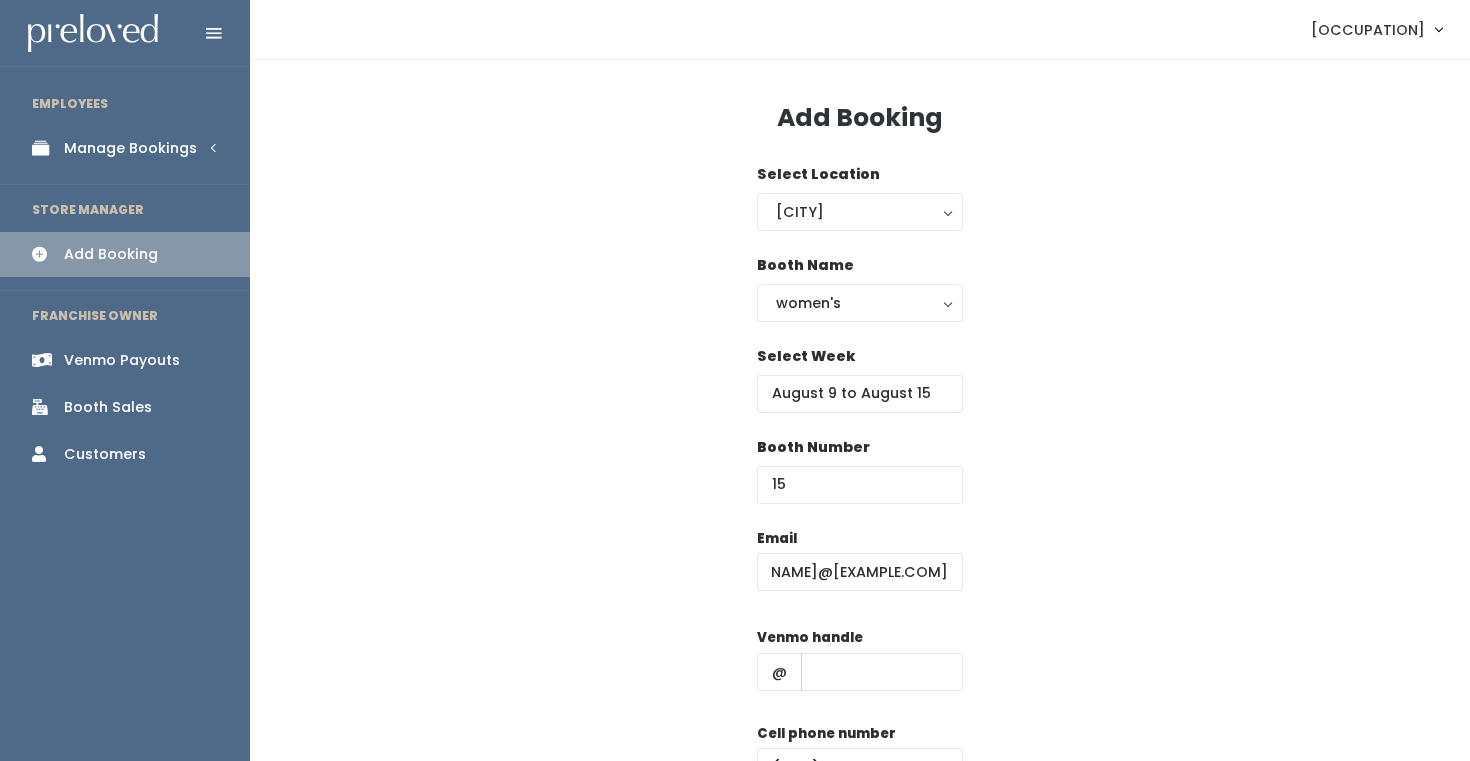 click on "Venmo handle
@" at bounding box center (860, 667) 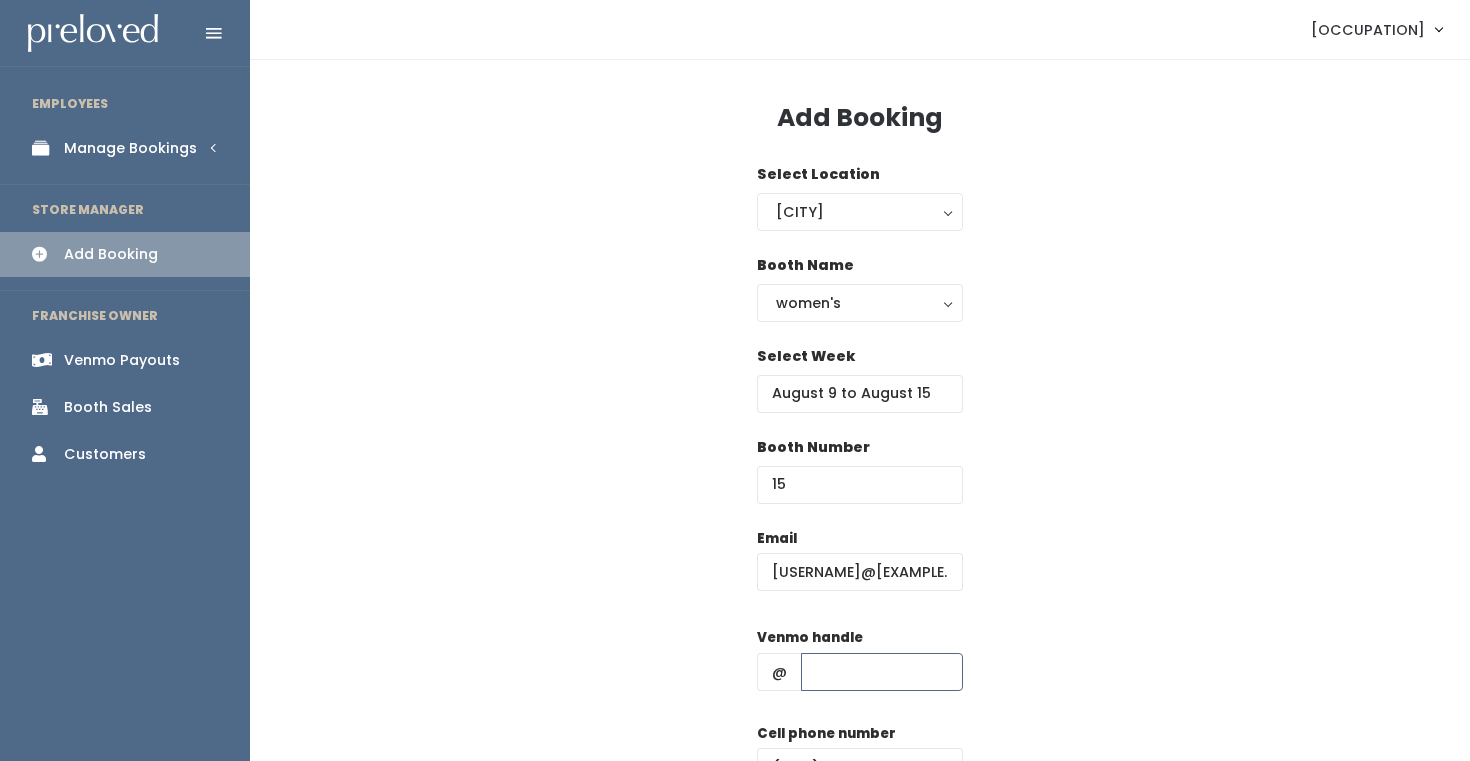 click at bounding box center (882, 672) 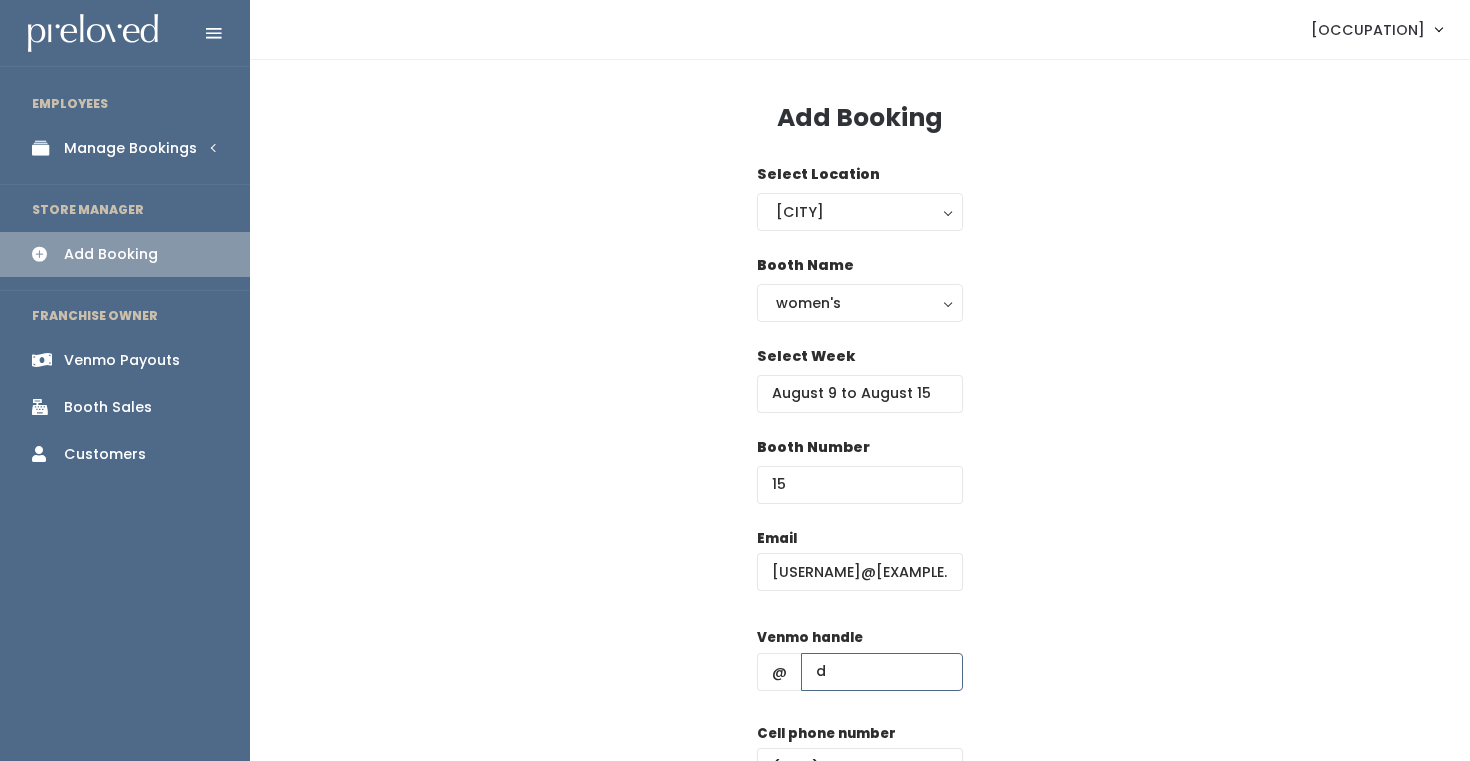scroll, scrollTop: 49, scrollLeft: 0, axis: vertical 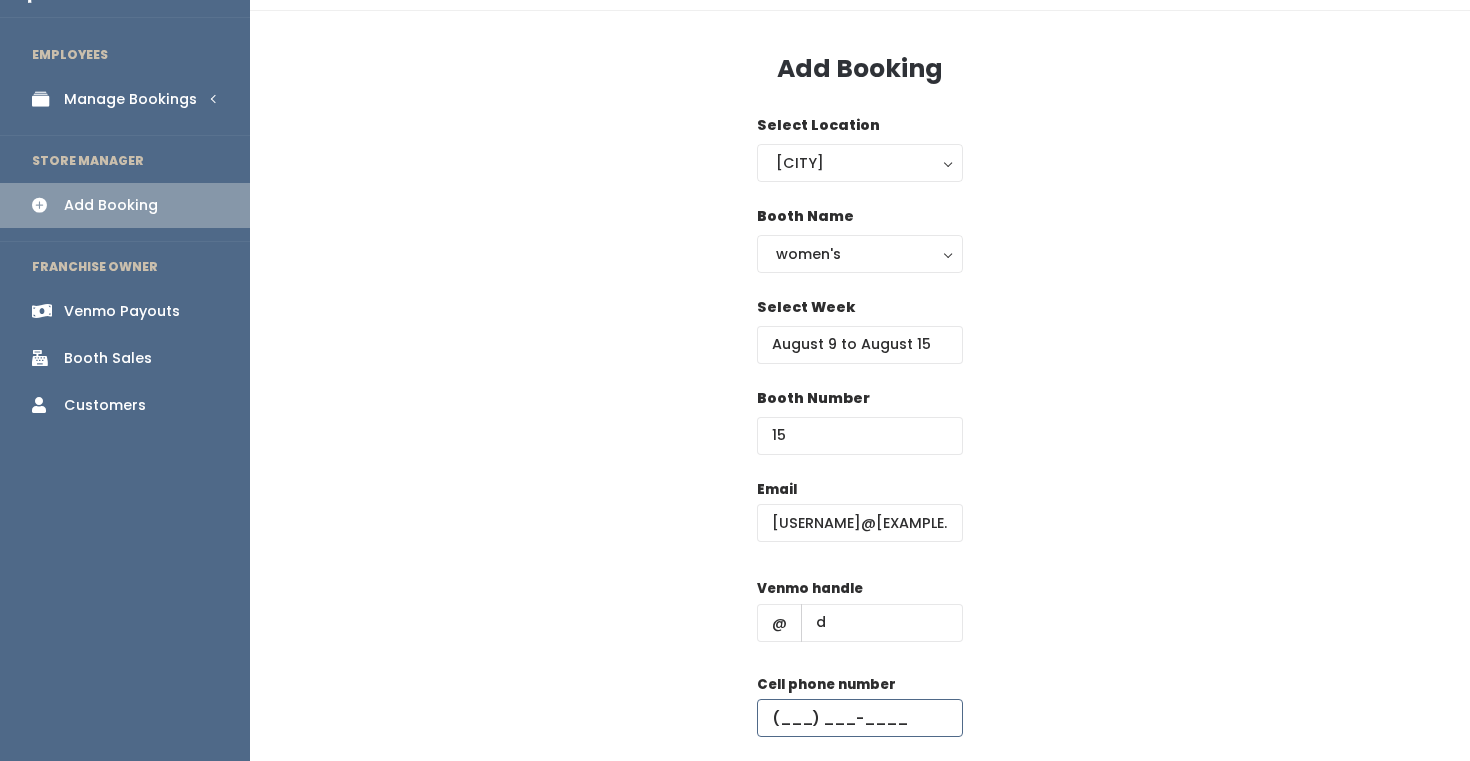 click at bounding box center (860, 718) 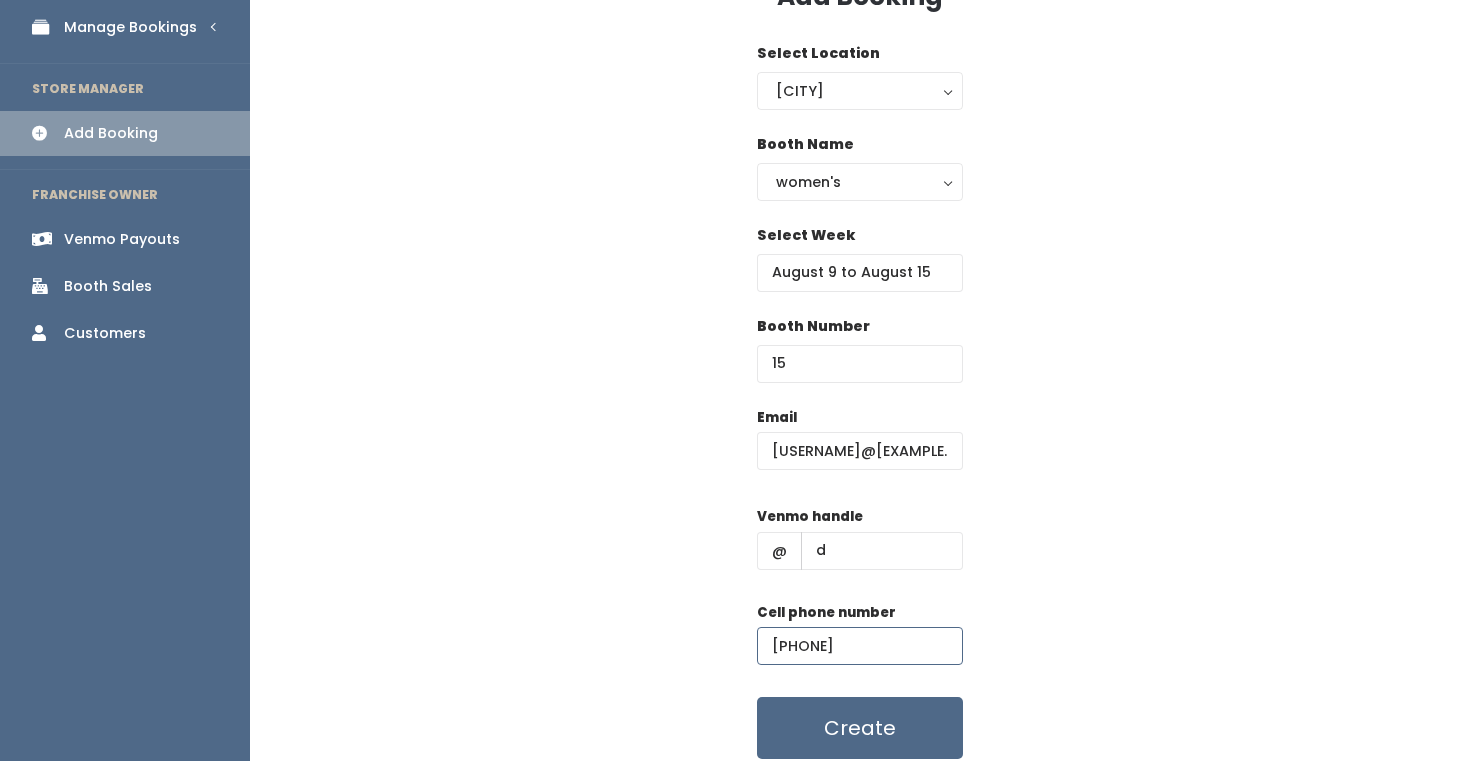 scroll, scrollTop: 122, scrollLeft: 0, axis: vertical 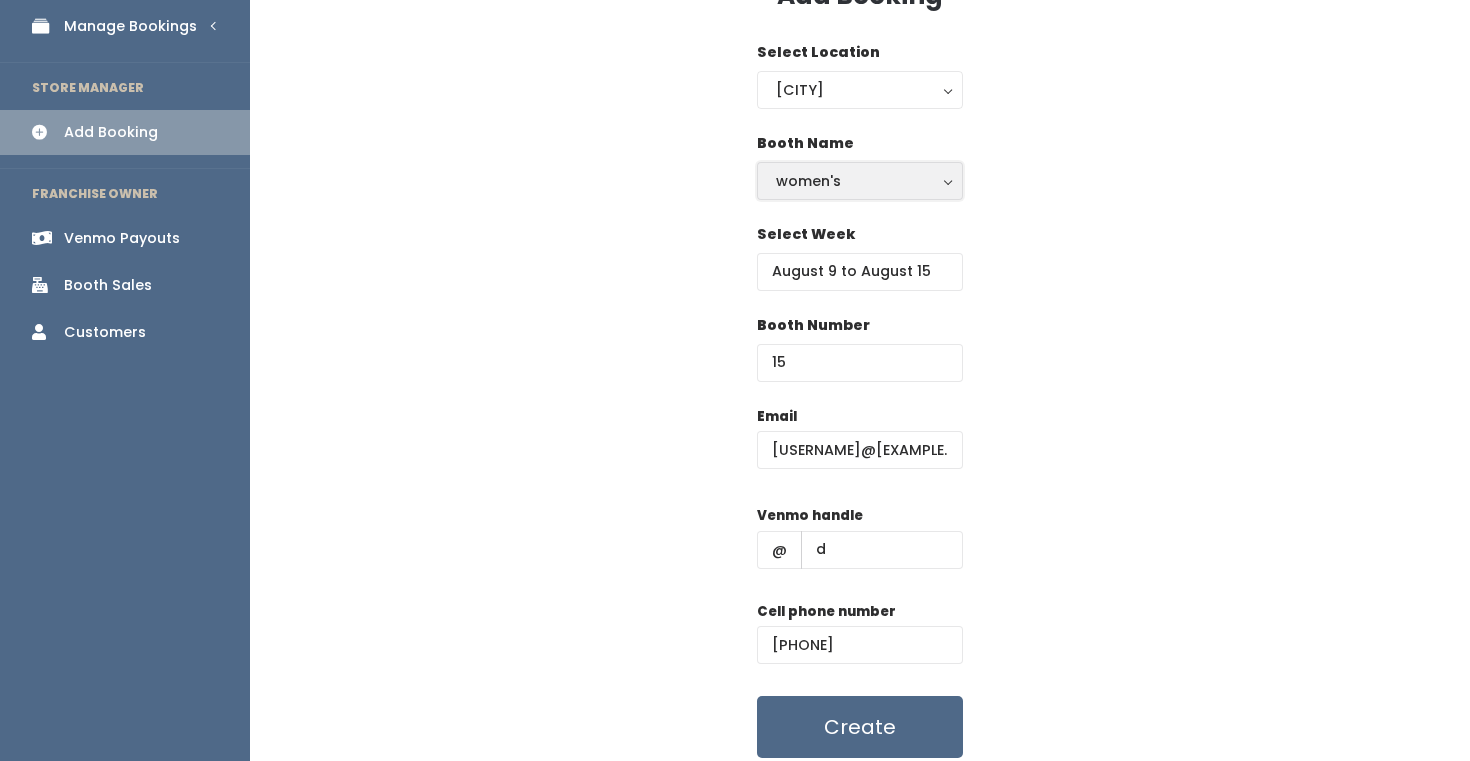 click on "women's" at bounding box center (860, 181) 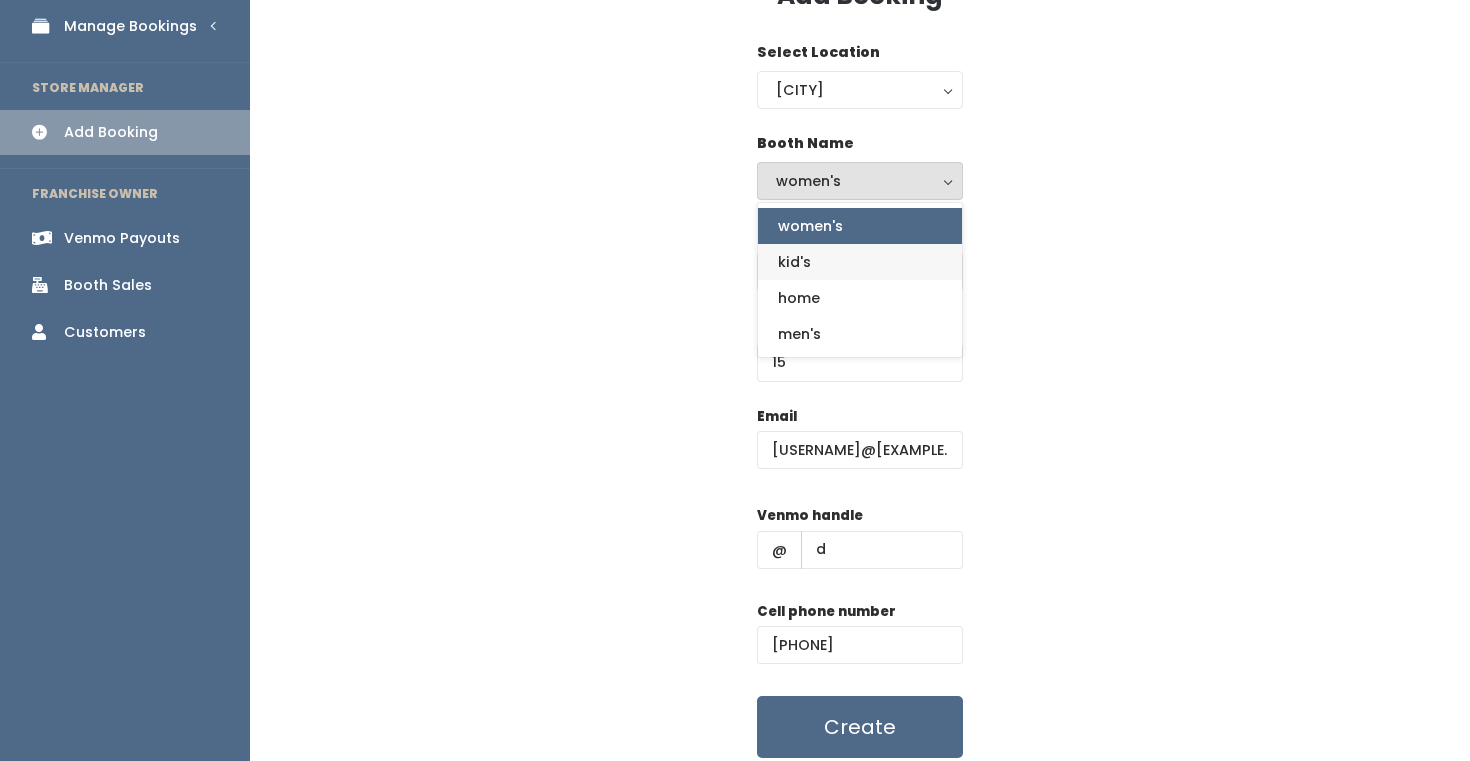 click on "kid's" at bounding box center (860, 262) 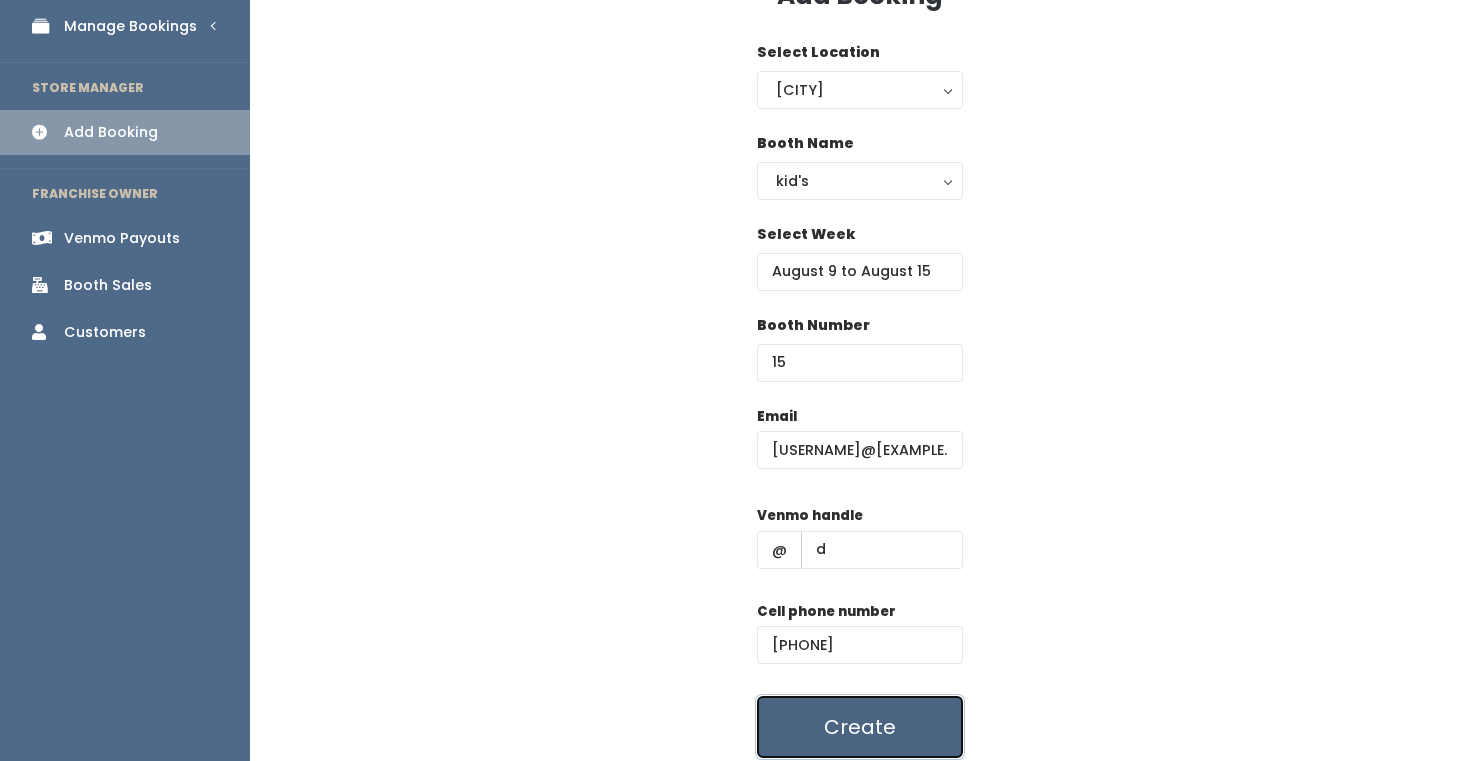 click on "Create" at bounding box center (860, 727) 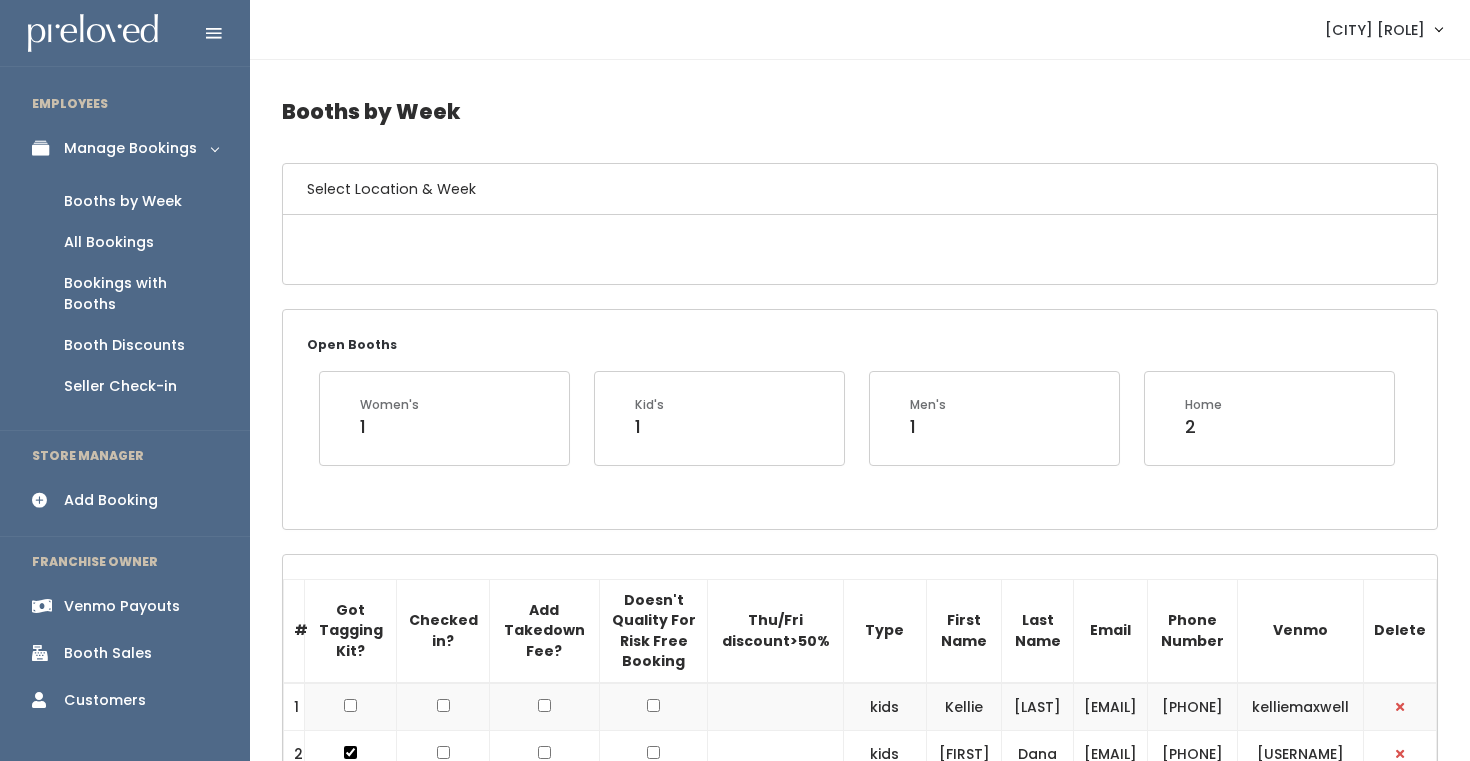 scroll, scrollTop: 0, scrollLeft: 0, axis: both 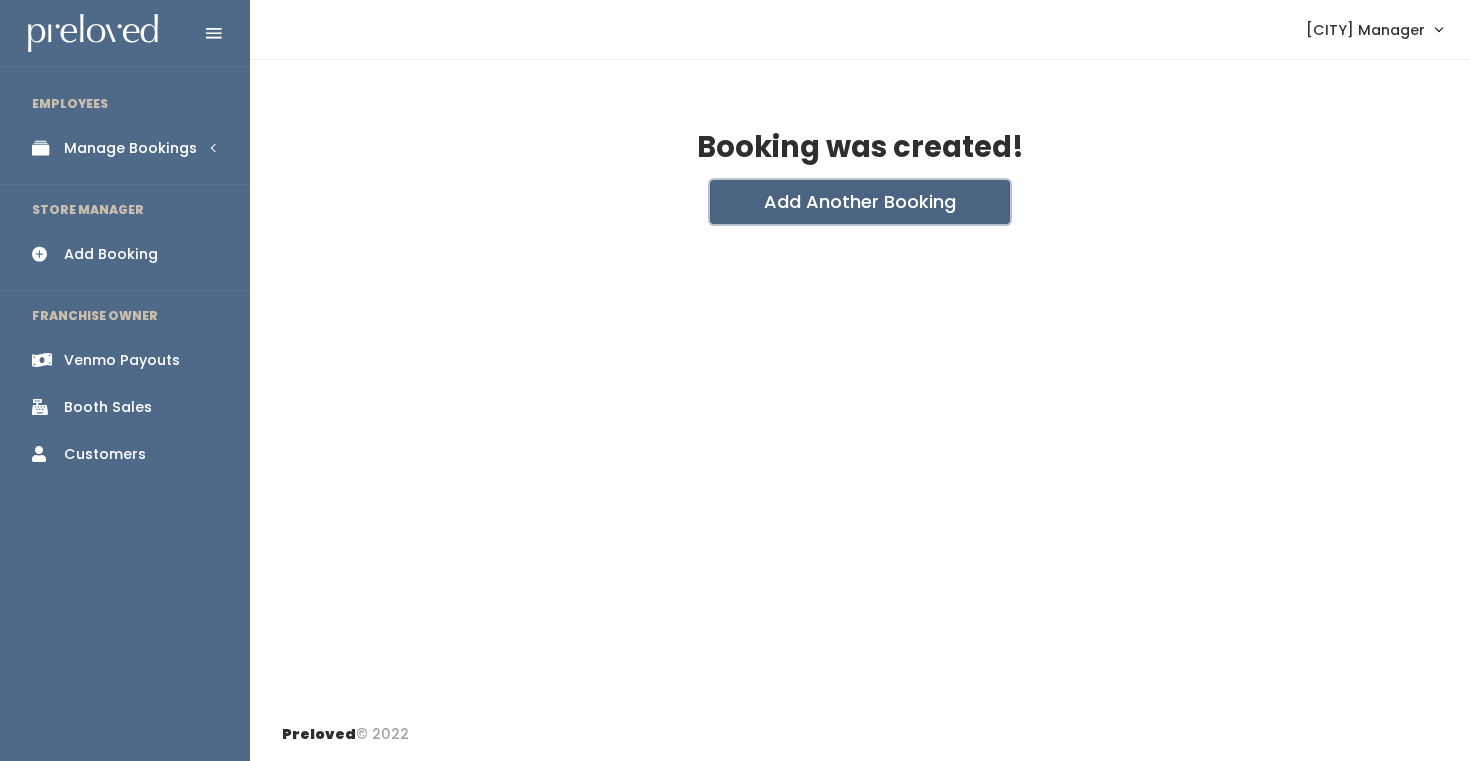 click on "Add Another Booking" at bounding box center (860, 202) 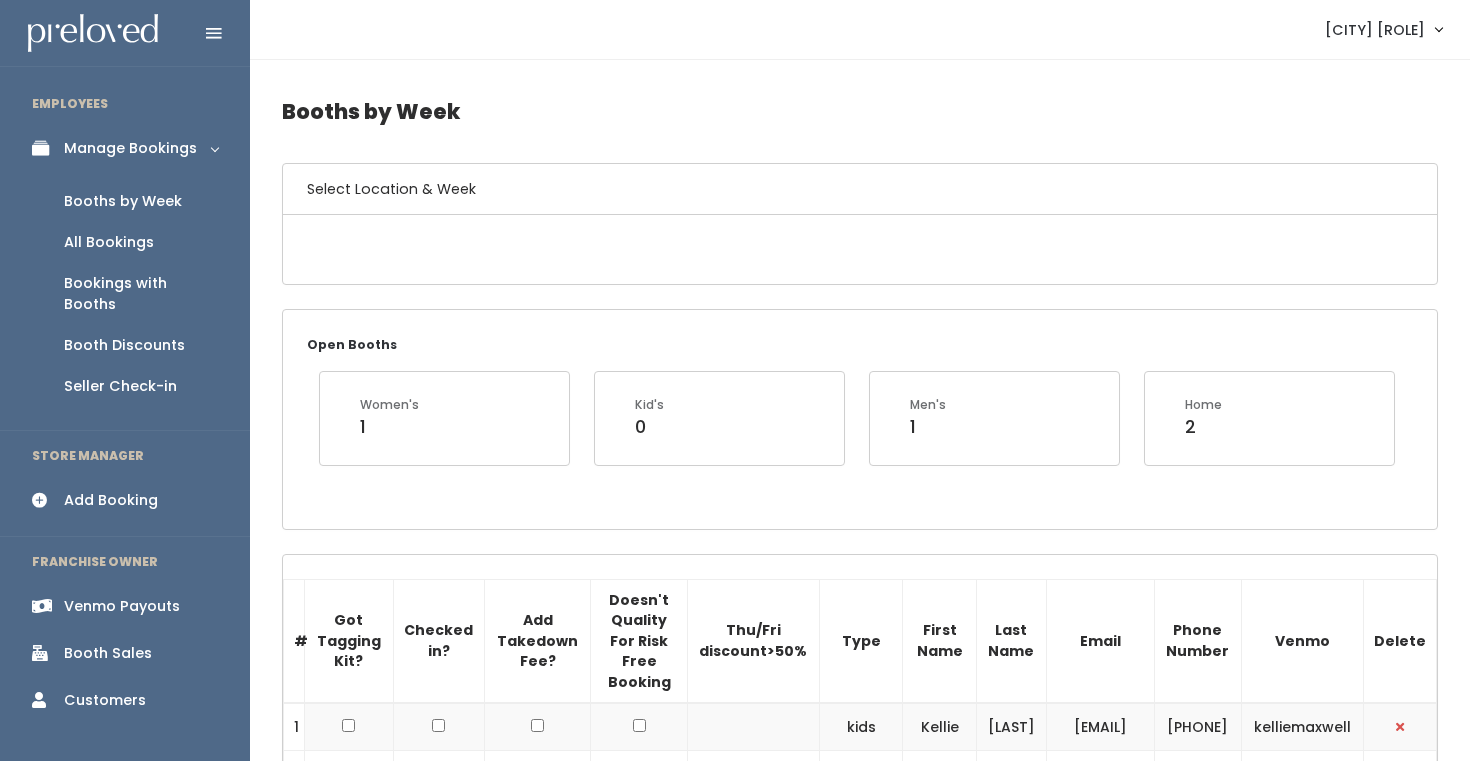 scroll, scrollTop: 1281, scrollLeft: 0, axis: vertical 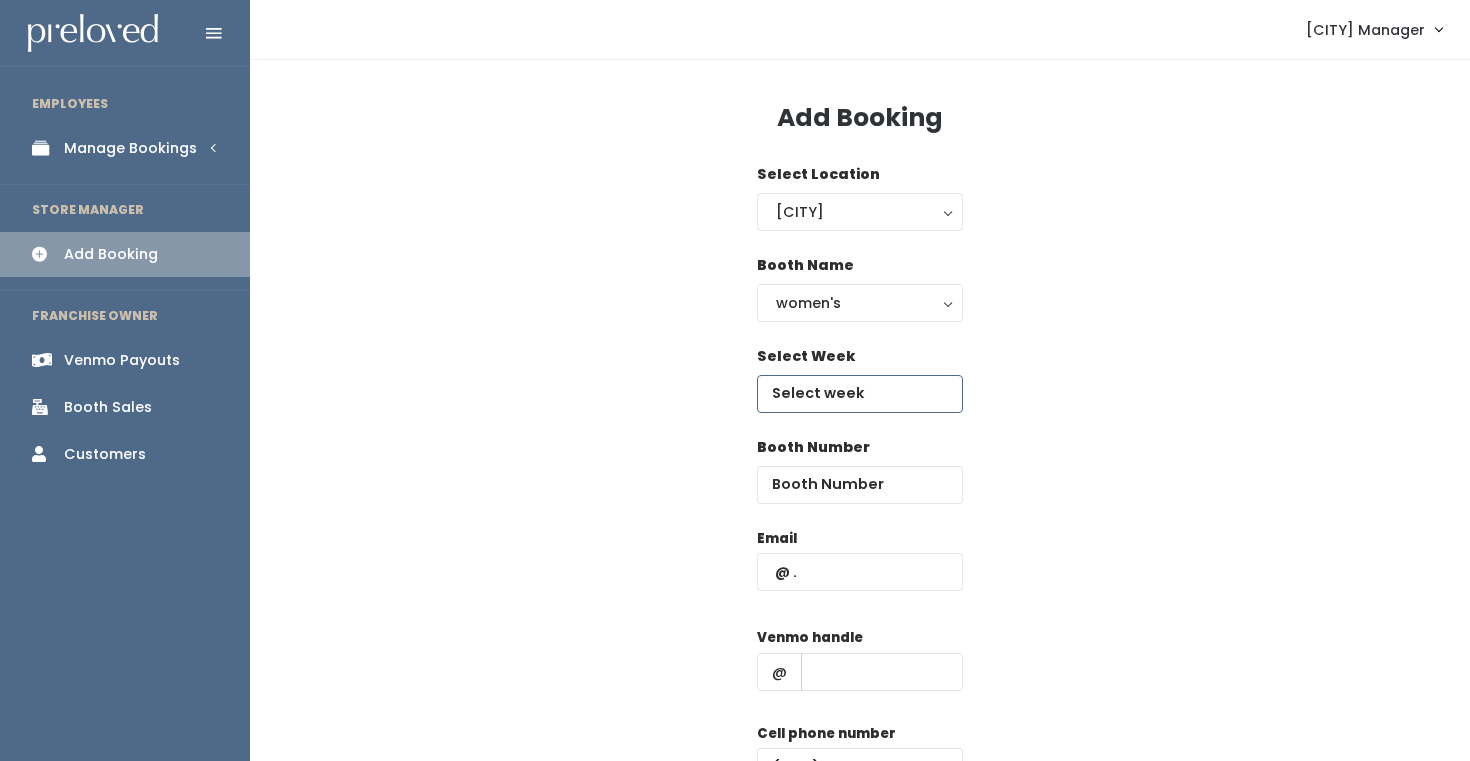 click at bounding box center (860, 394) 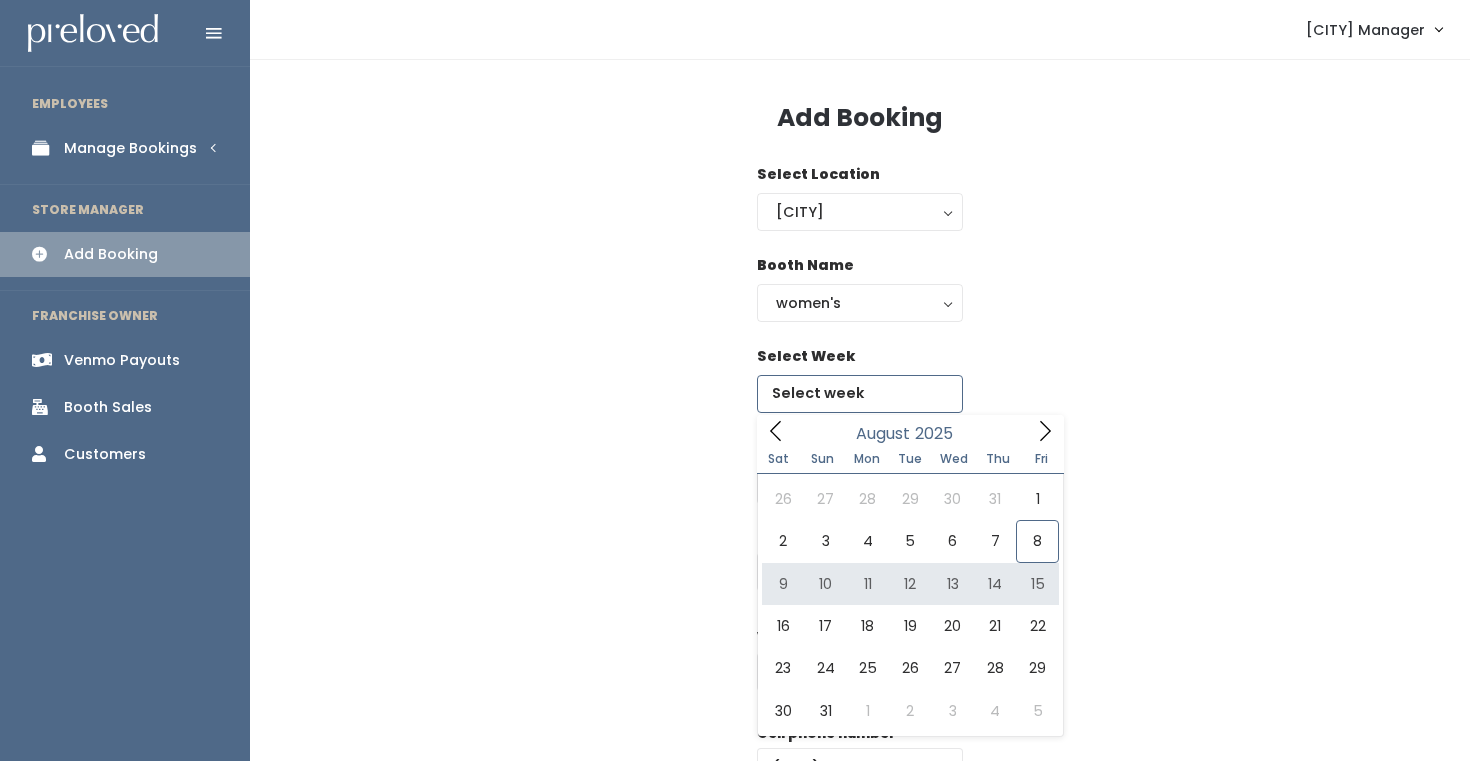 type on "August 9 to August 15" 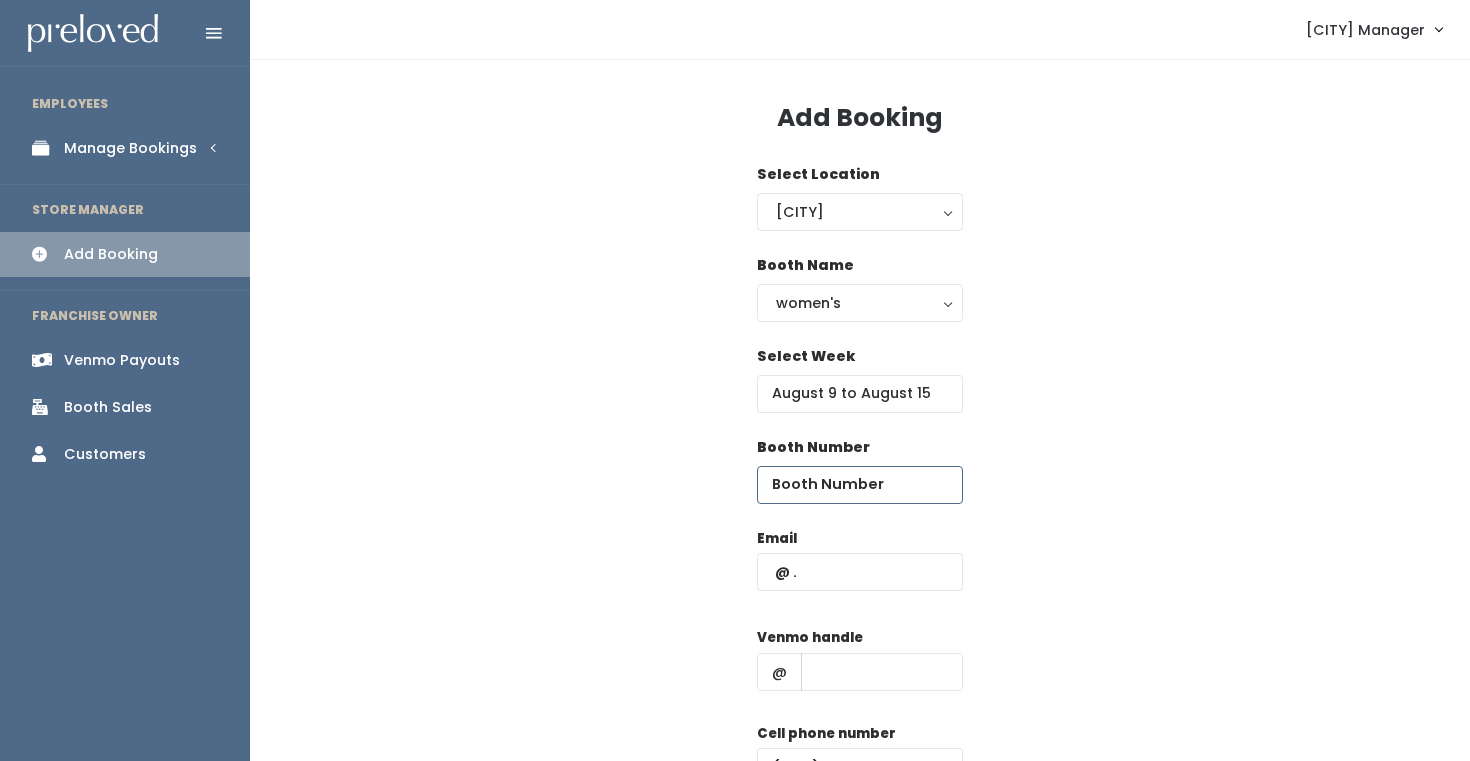 click at bounding box center (860, 485) 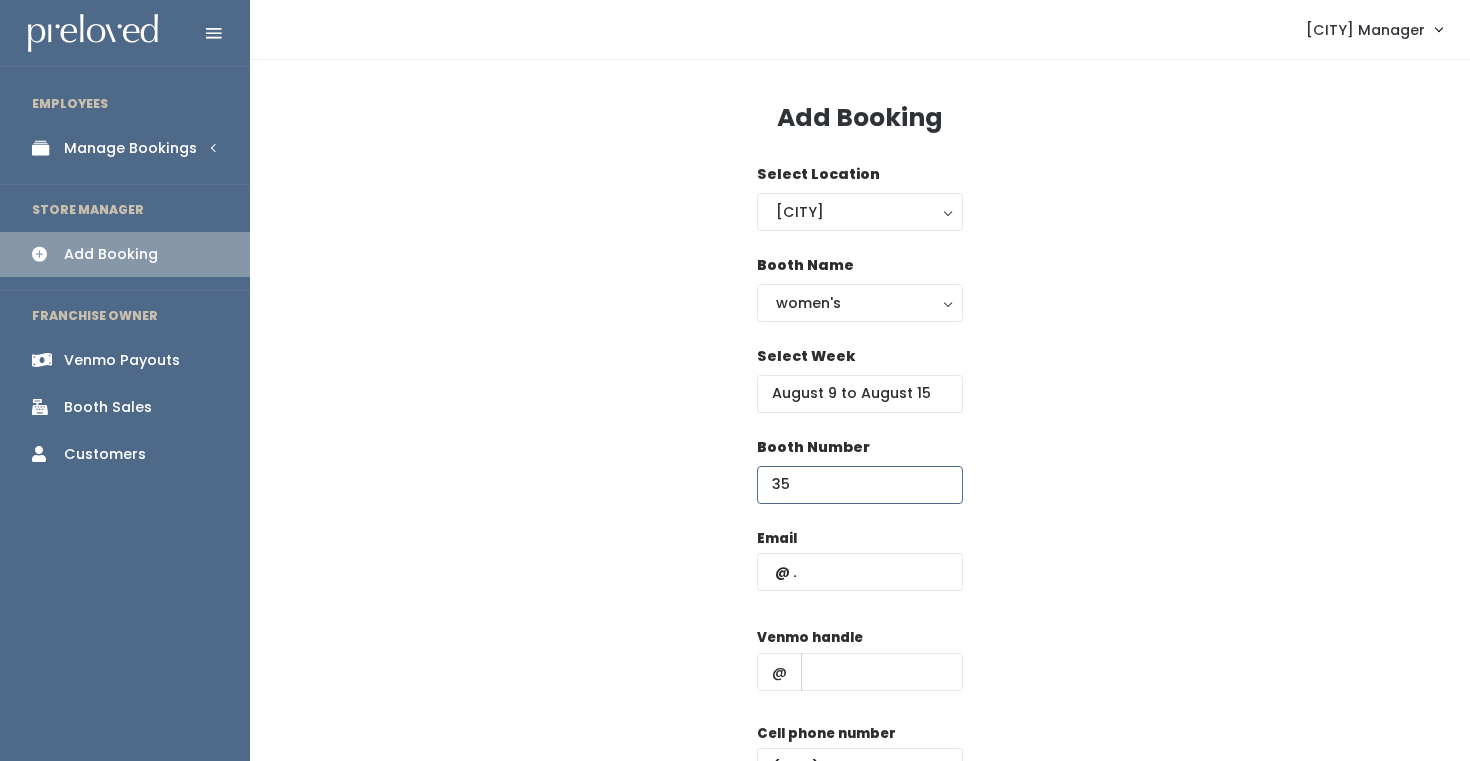 type on "35" 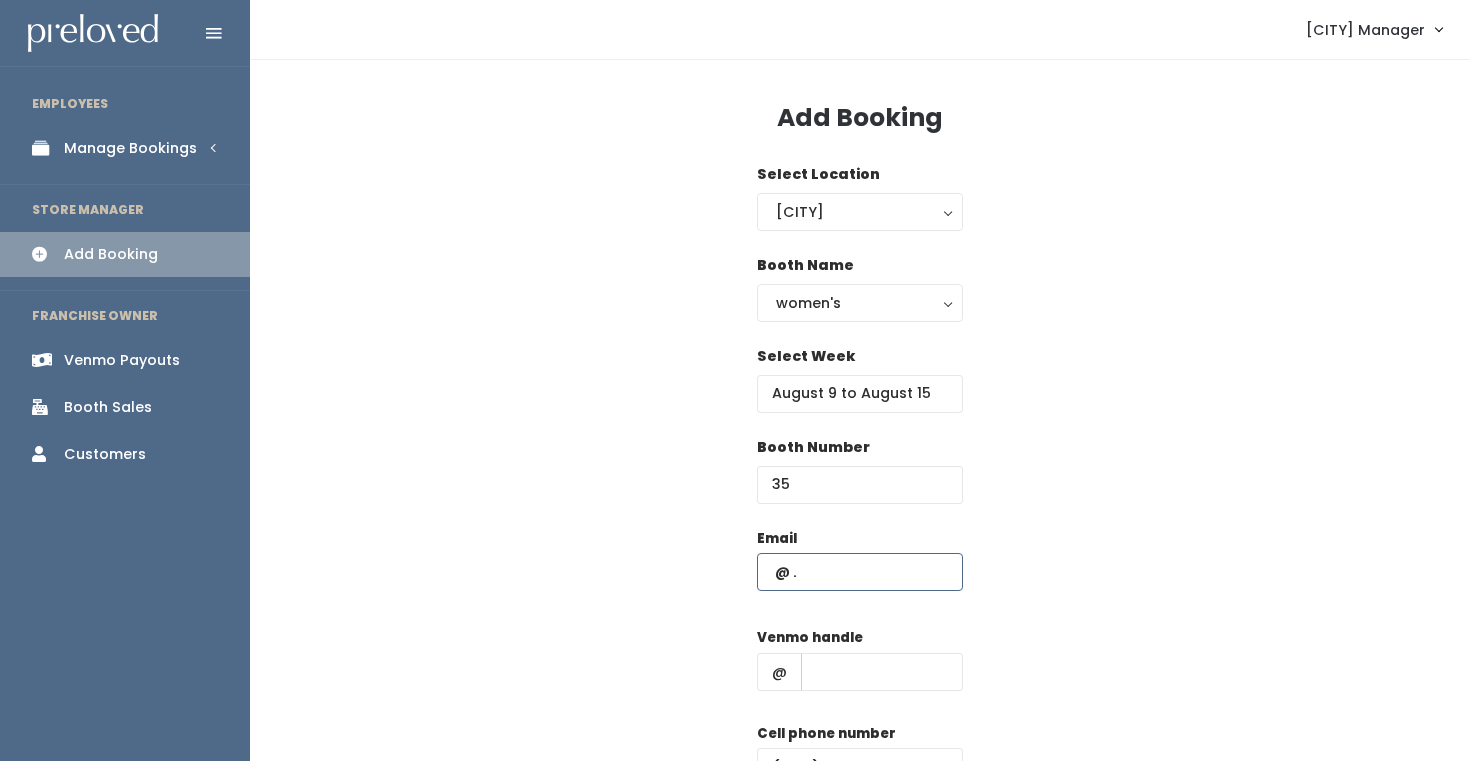 click at bounding box center [860, 572] 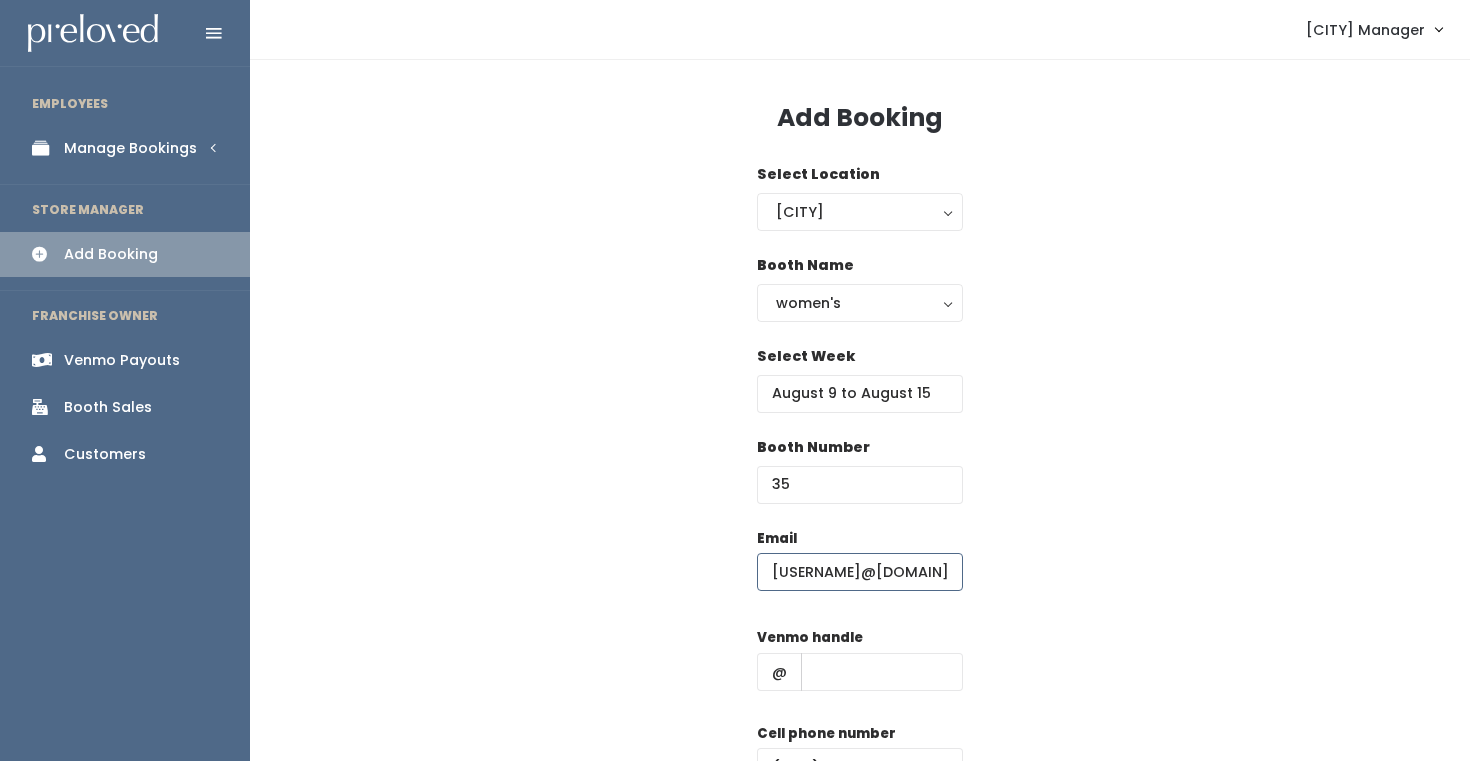 scroll, scrollTop: 0, scrollLeft: 44, axis: horizontal 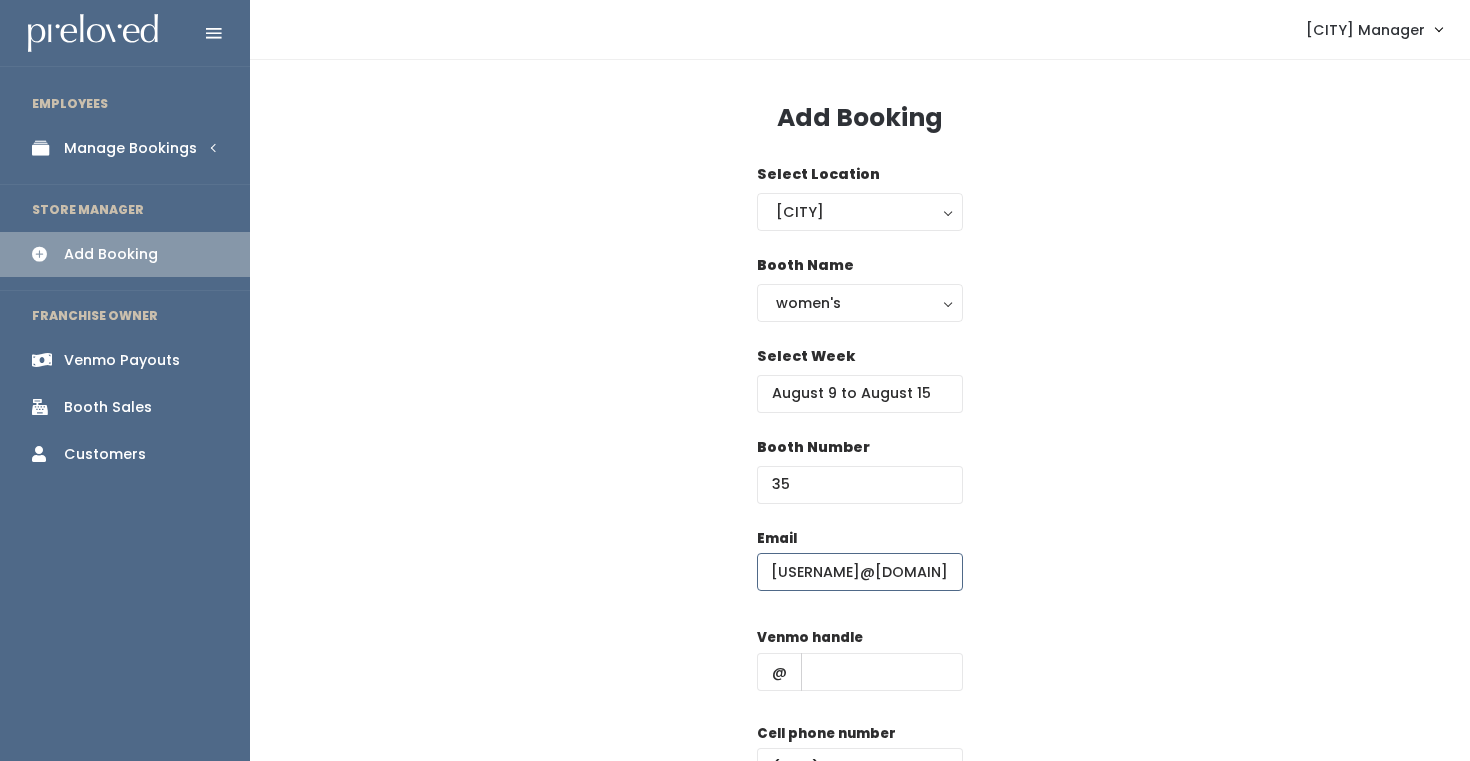 type on "phillipsjessica826@gmail.com" 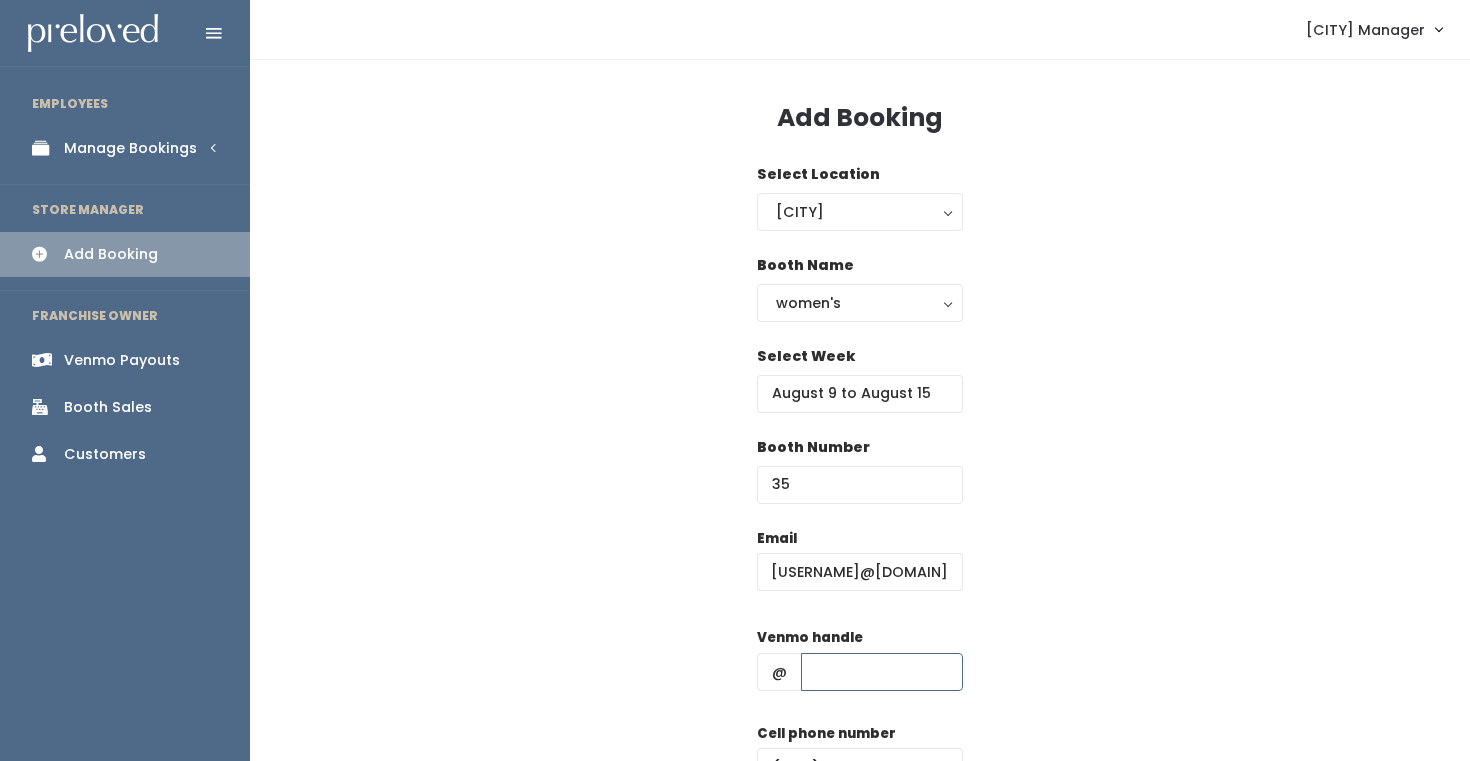 click at bounding box center (882, 672) 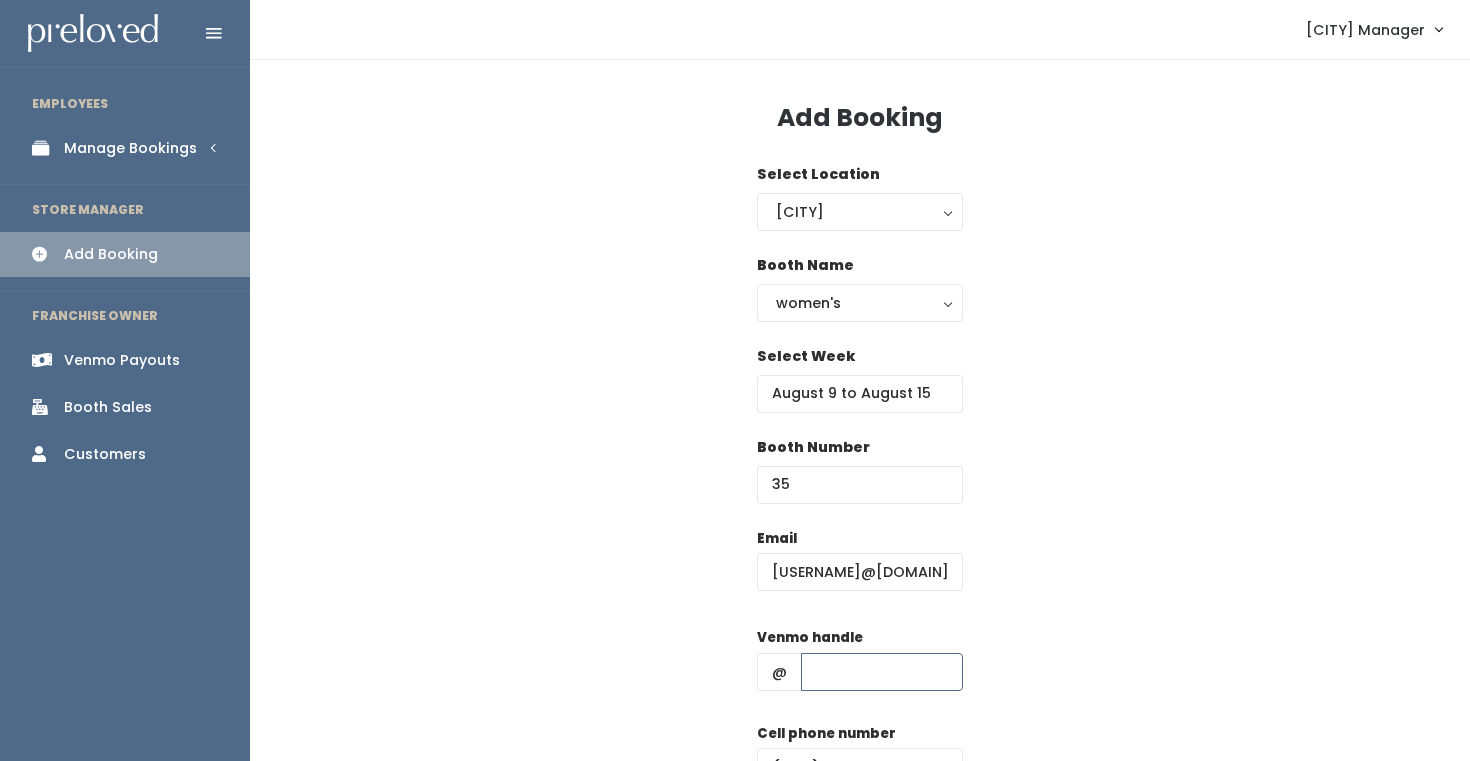 type on "d" 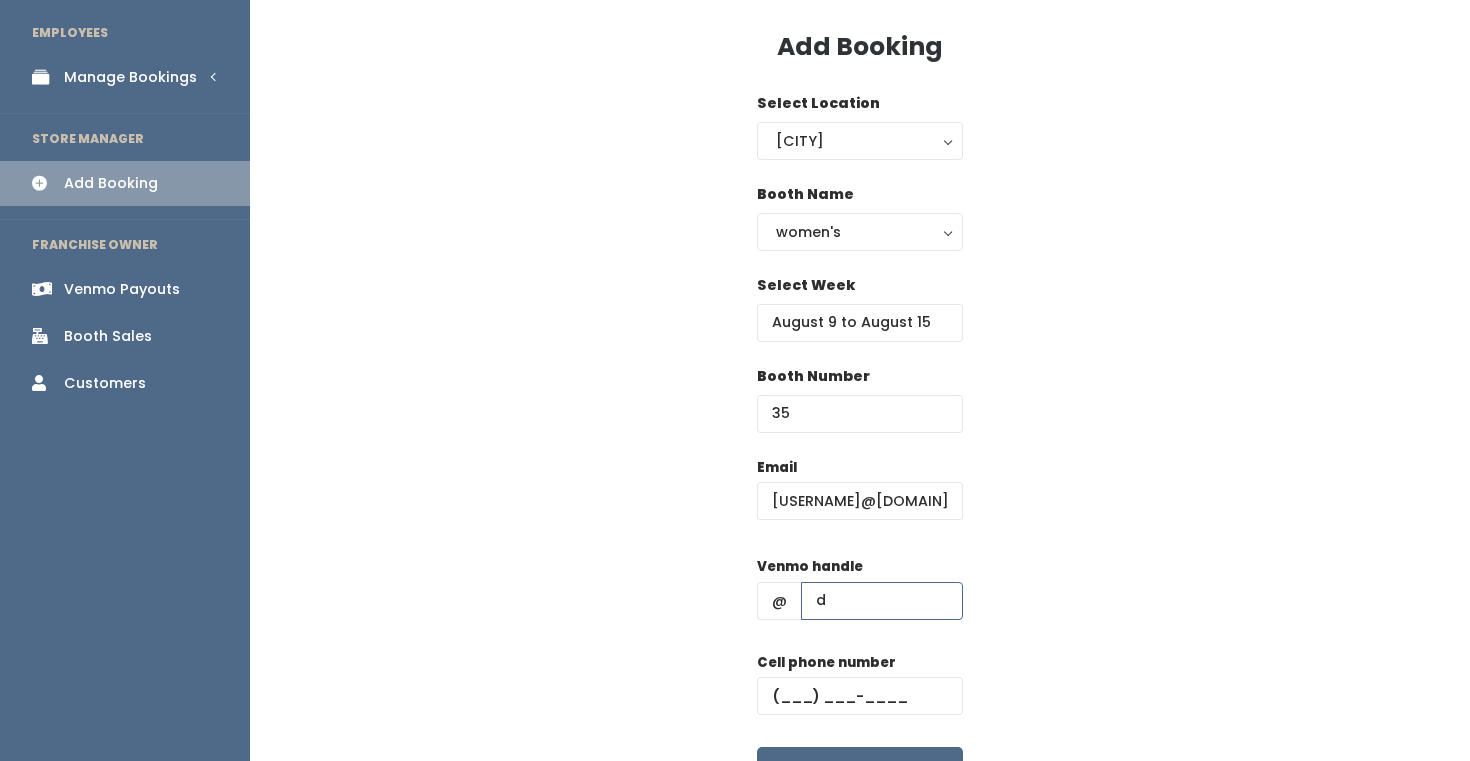 scroll, scrollTop: 93, scrollLeft: 0, axis: vertical 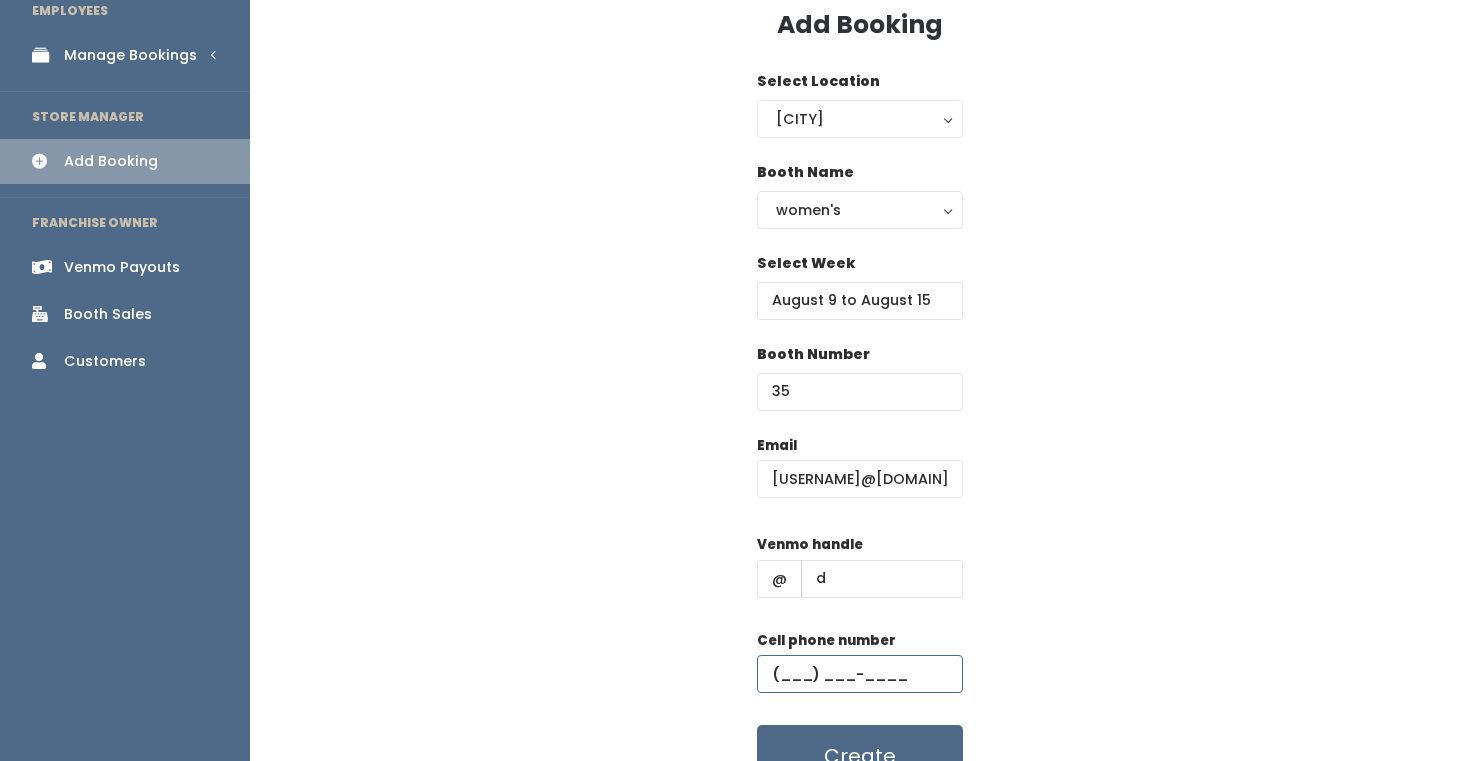 click at bounding box center (860, 674) 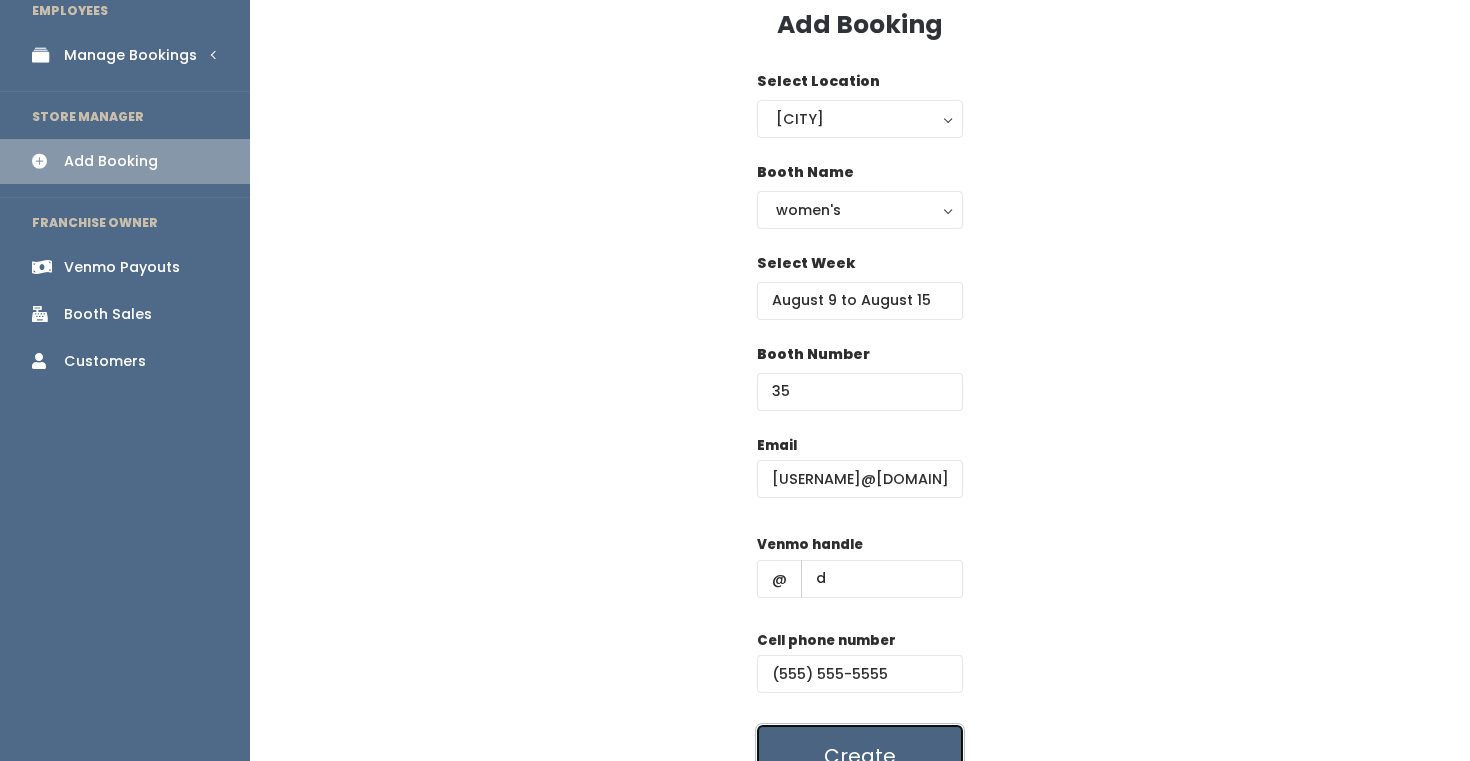click on "Create" at bounding box center [860, 756] 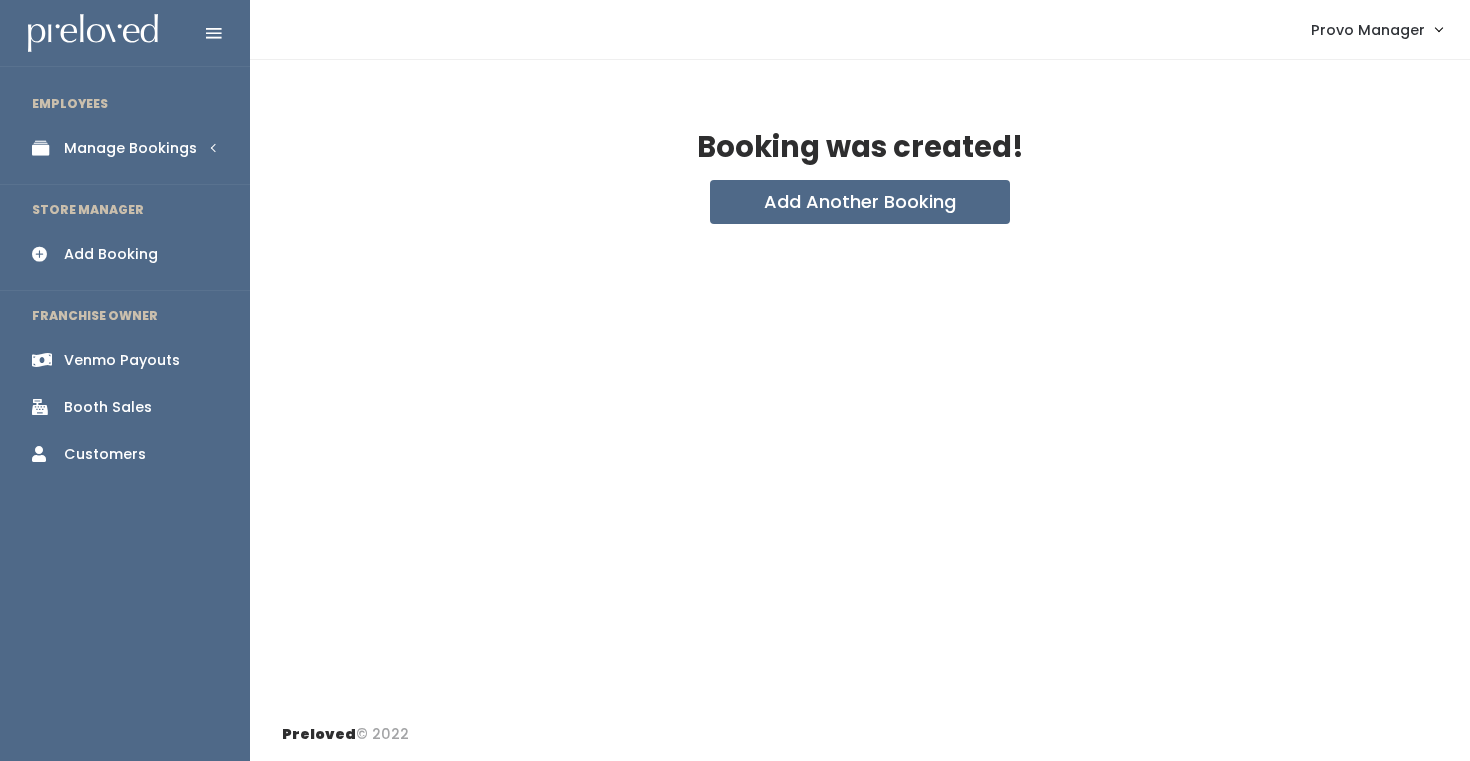 scroll, scrollTop: 0, scrollLeft: 0, axis: both 